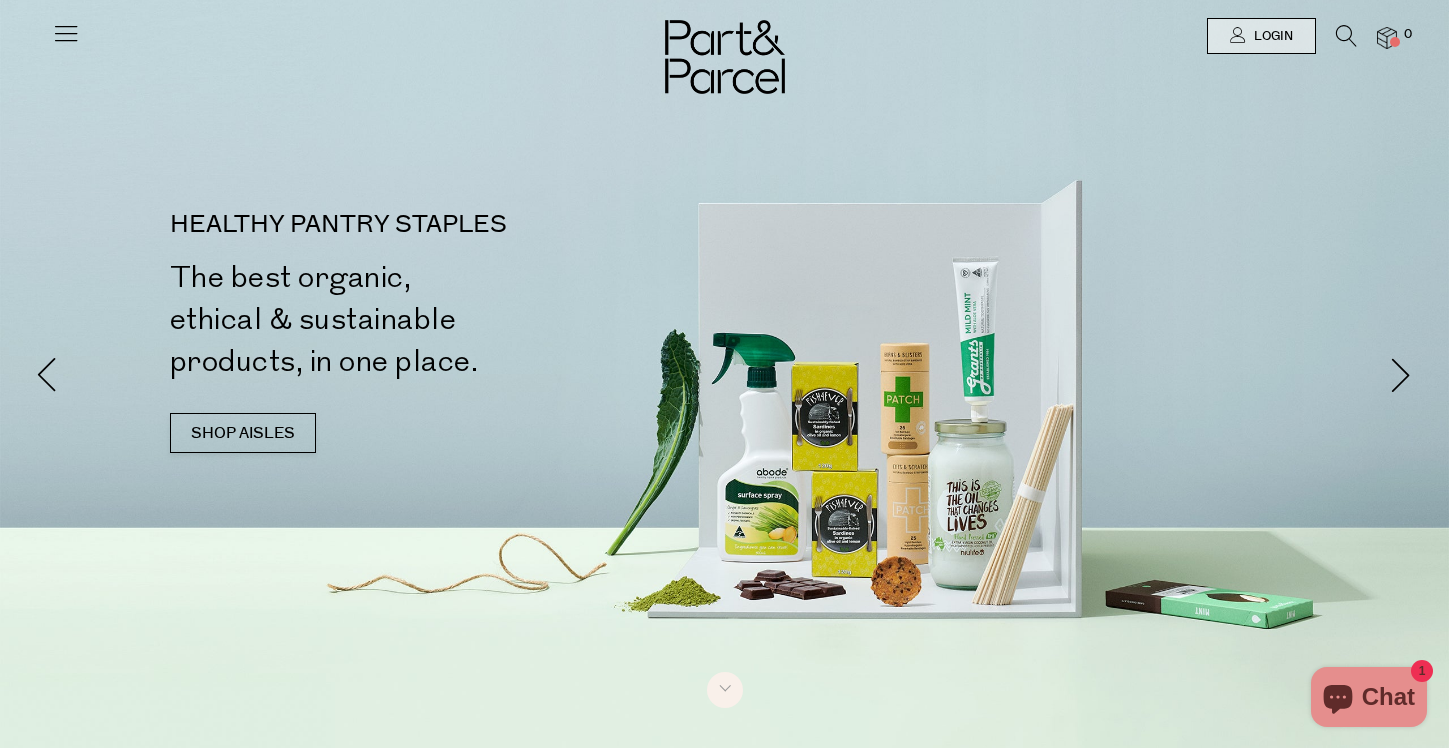 scroll, scrollTop: 0, scrollLeft: 0, axis: both 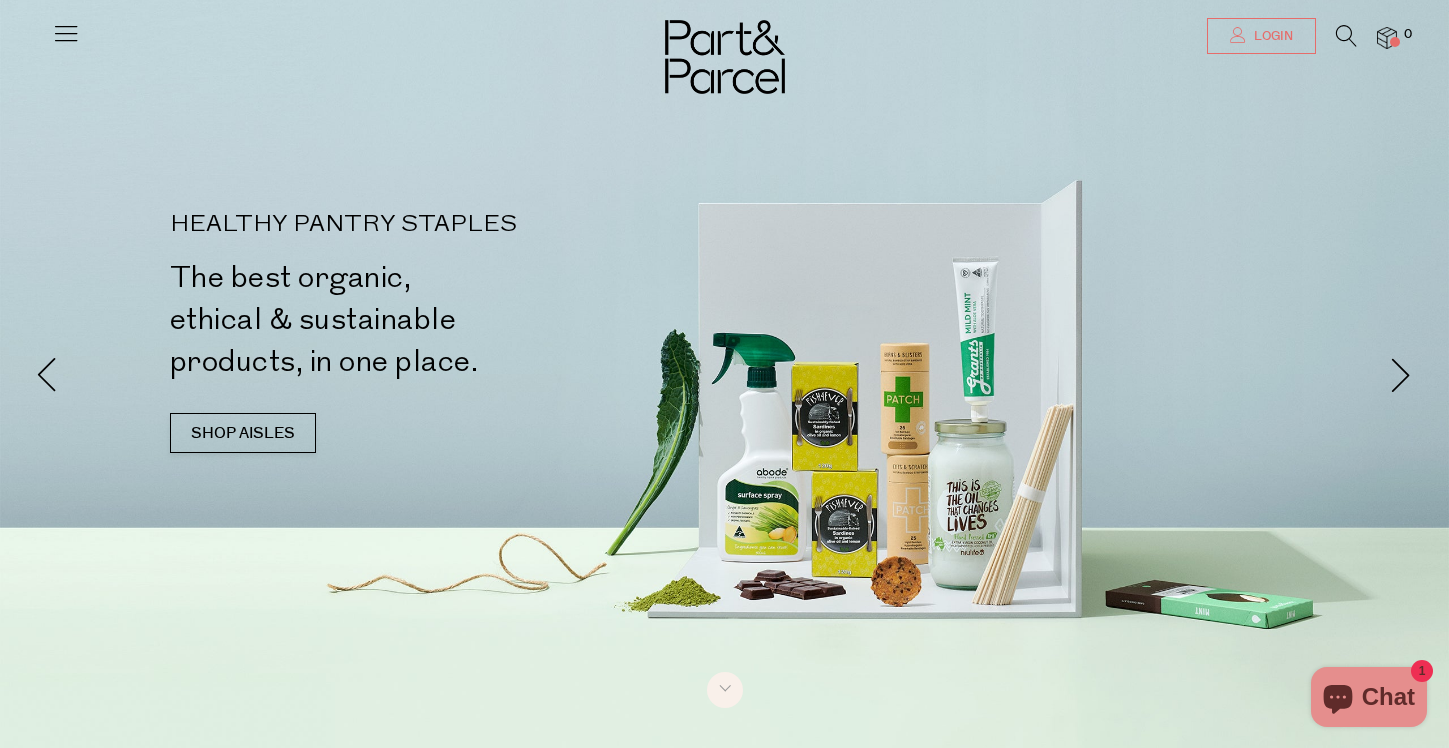 click on "Login" at bounding box center (1261, 36) 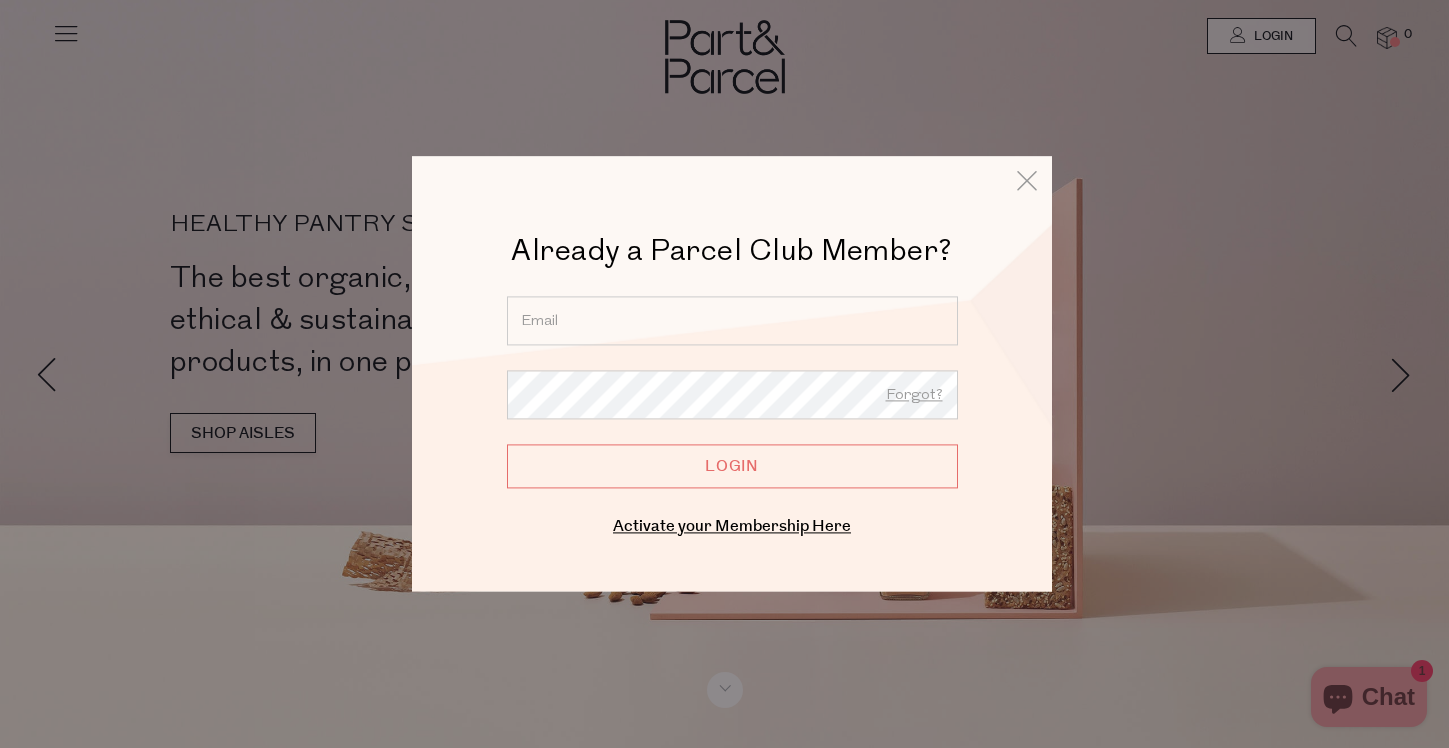 click at bounding box center [724, 374] 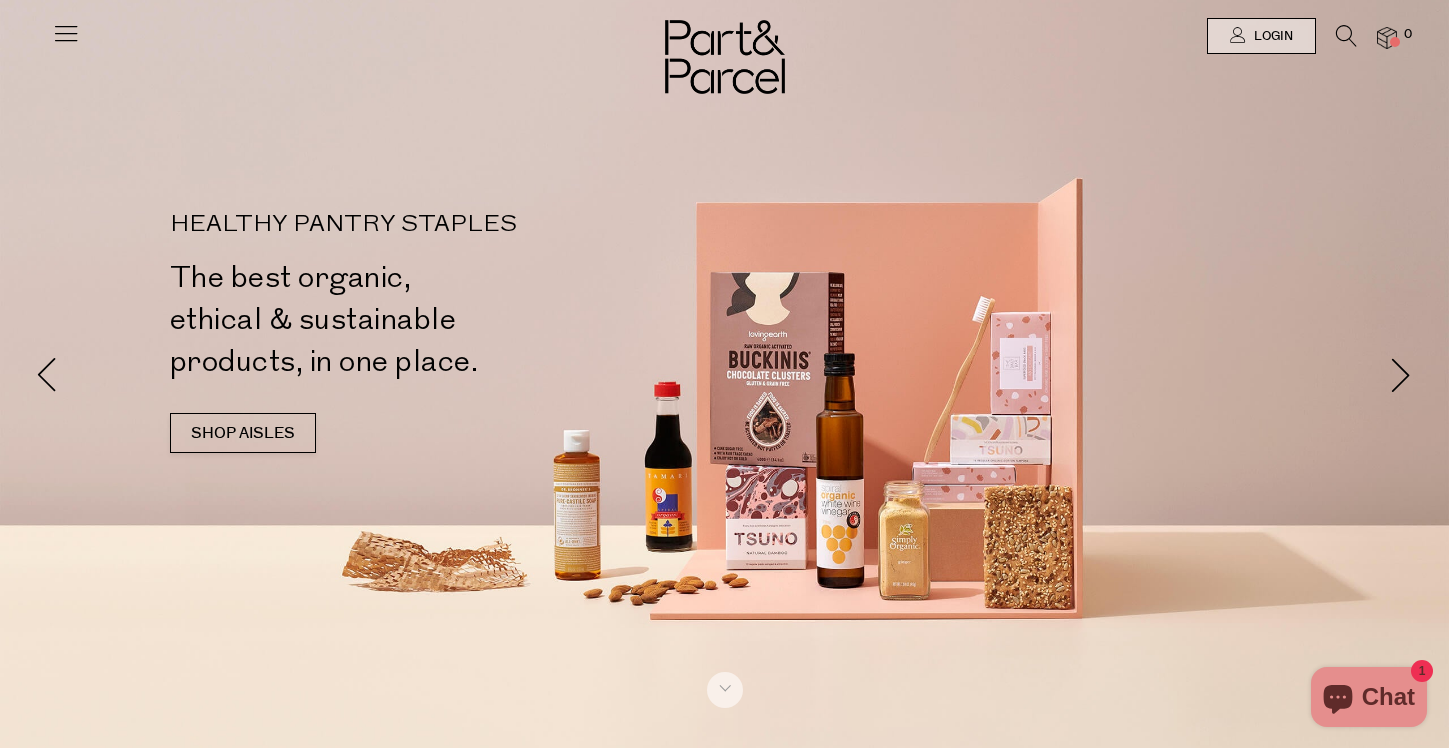 click at bounding box center (66, 33) 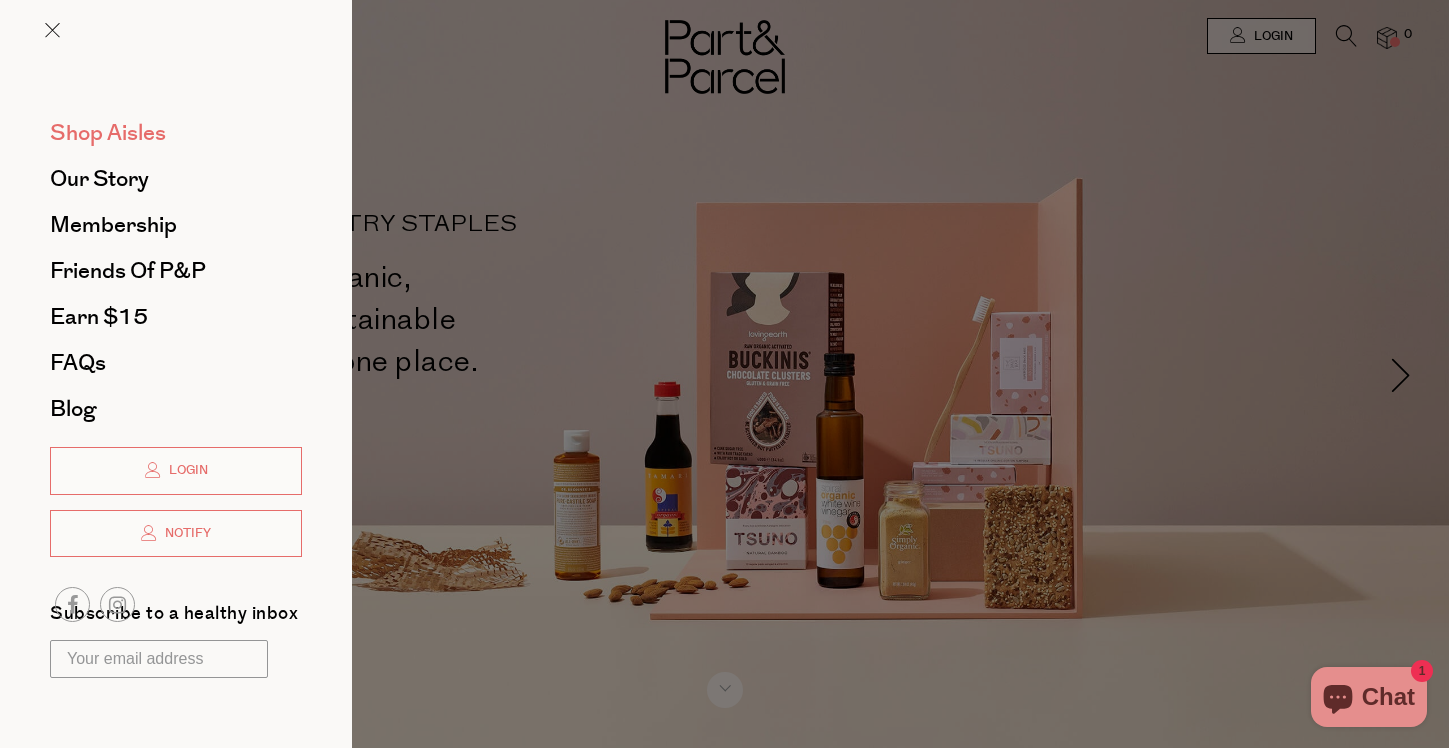 click on "Shop Aisles" at bounding box center [108, 133] 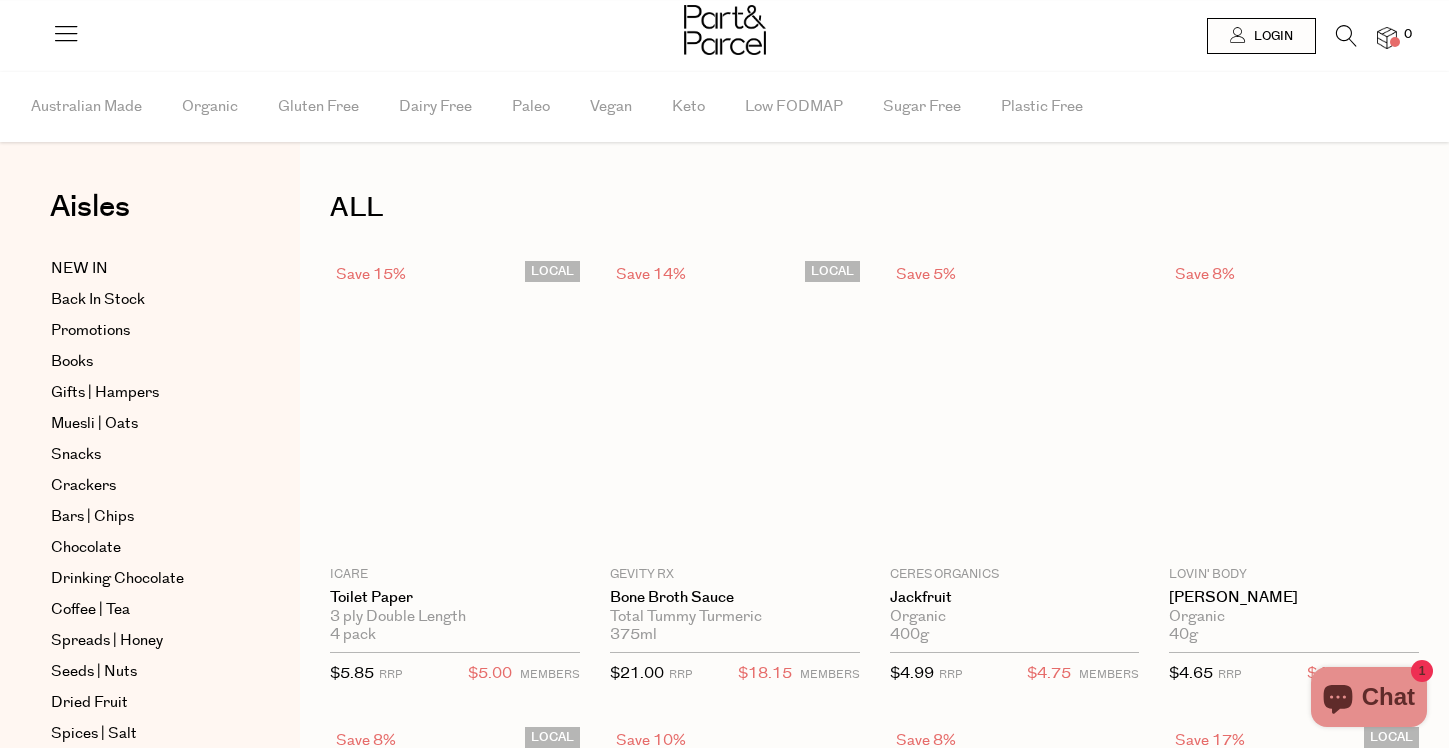 scroll, scrollTop: 0, scrollLeft: 0, axis: both 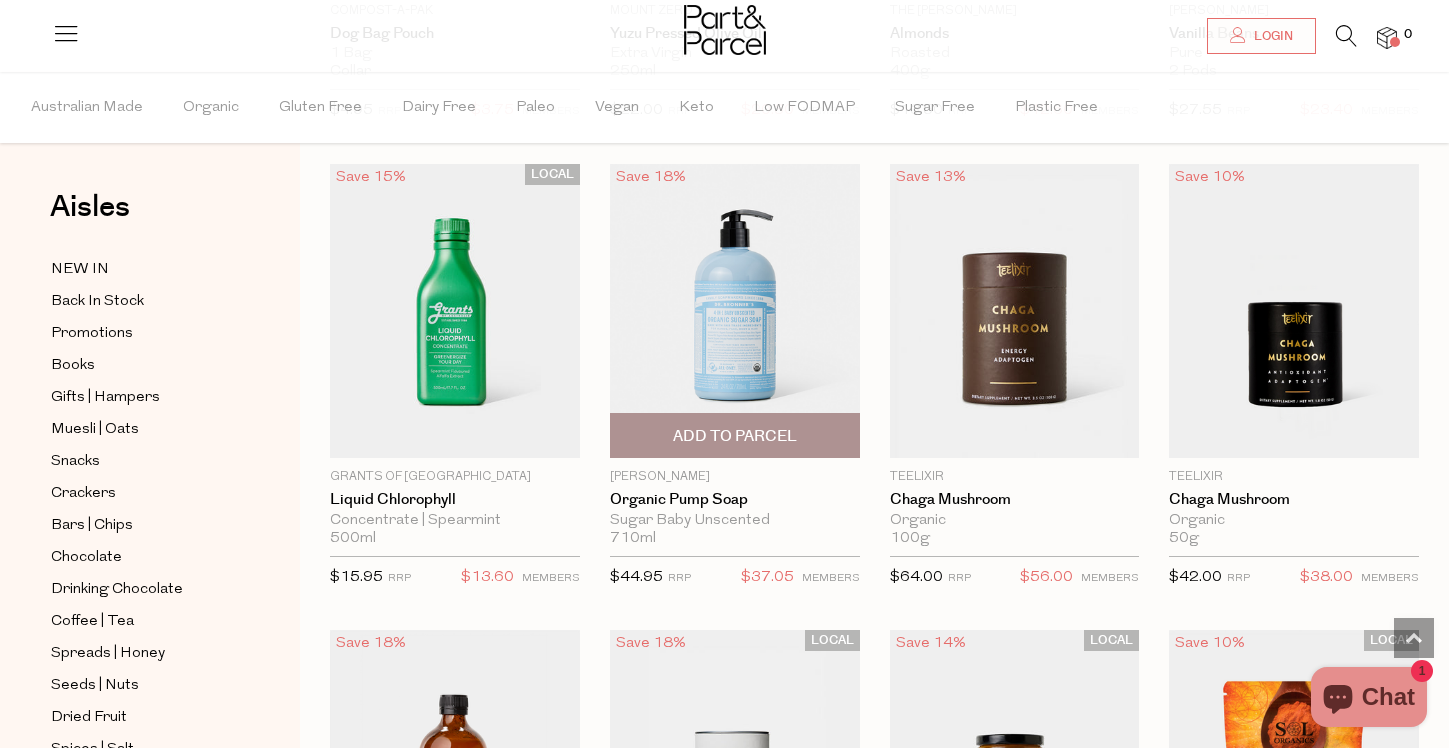 click at bounding box center [735, 311] 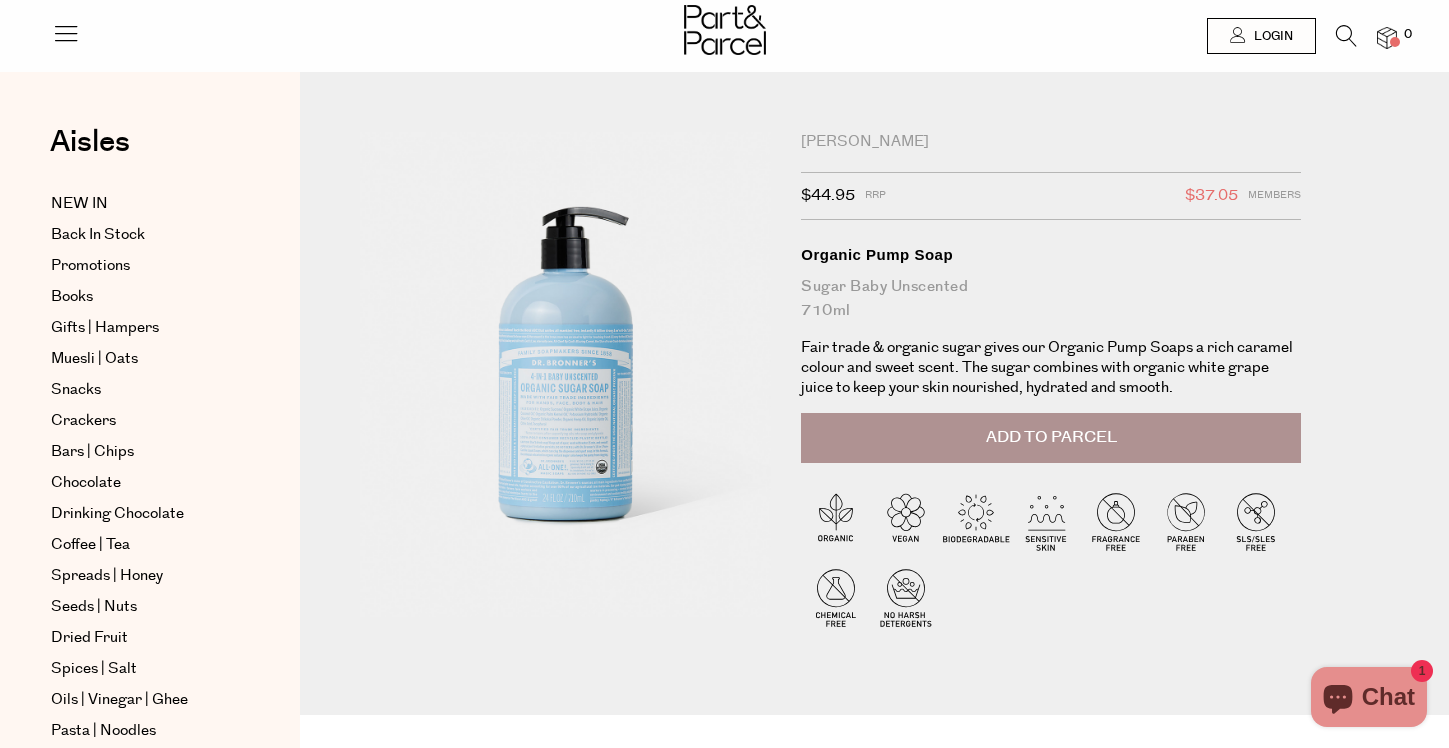 scroll, scrollTop: 0, scrollLeft: 0, axis: both 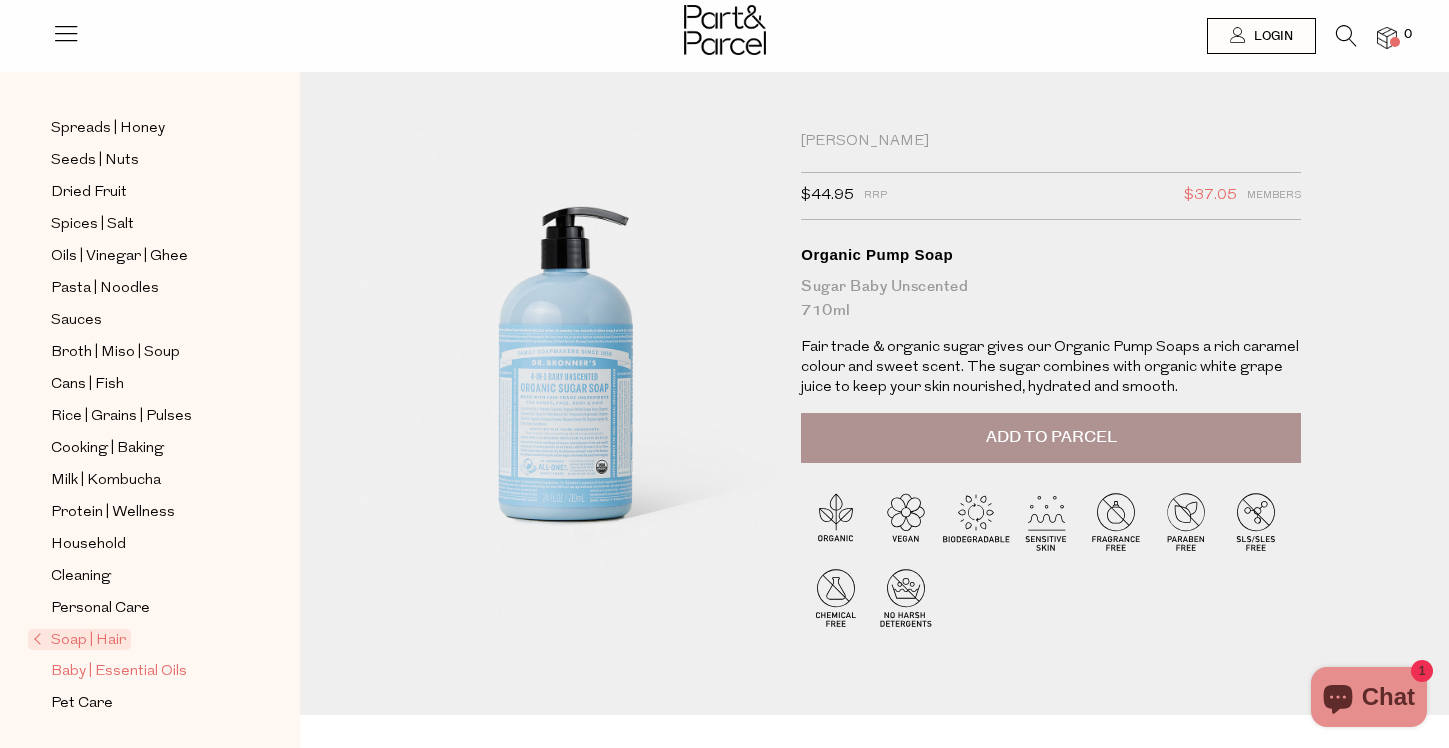 click on "Baby | Essential Oils" at bounding box center [119, 672] 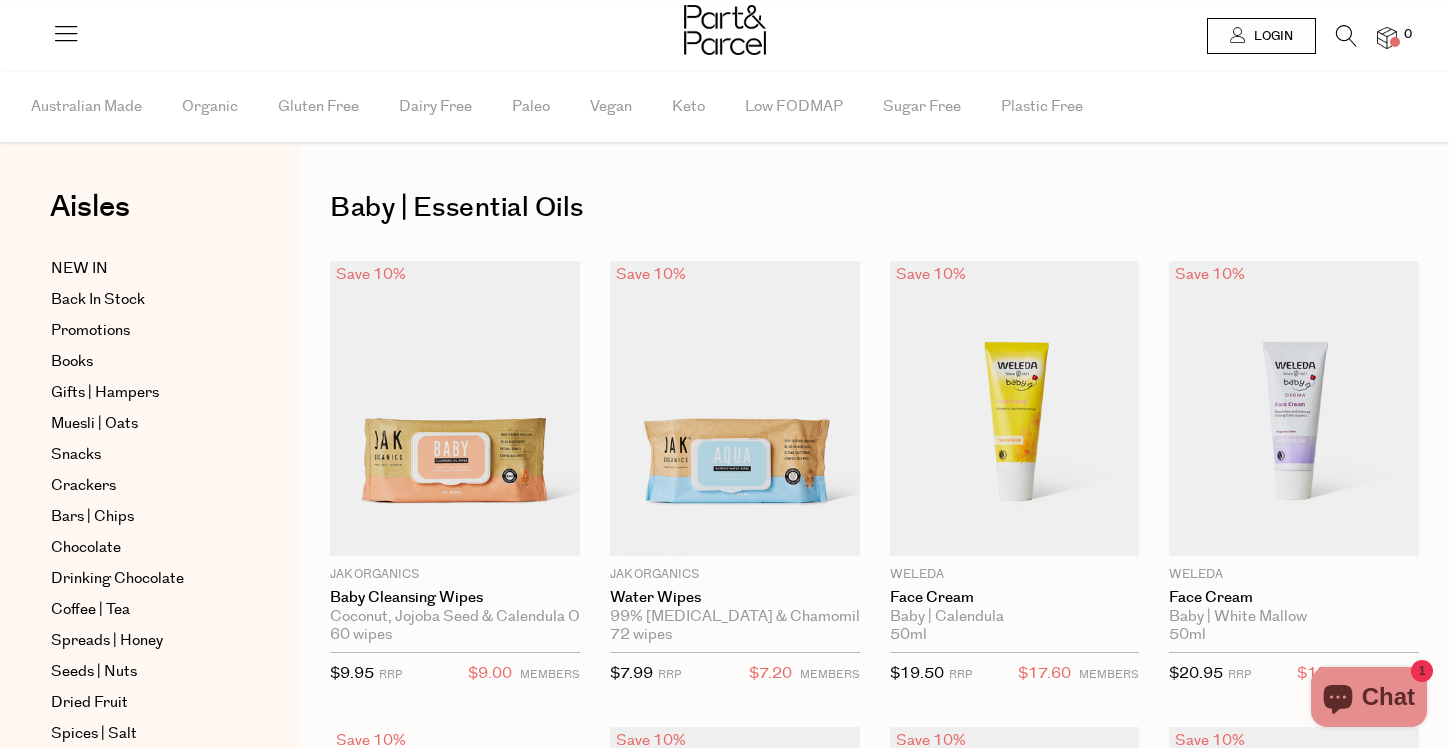 scroll, scrollTop: 0, scrollLeft: 0, axis: both 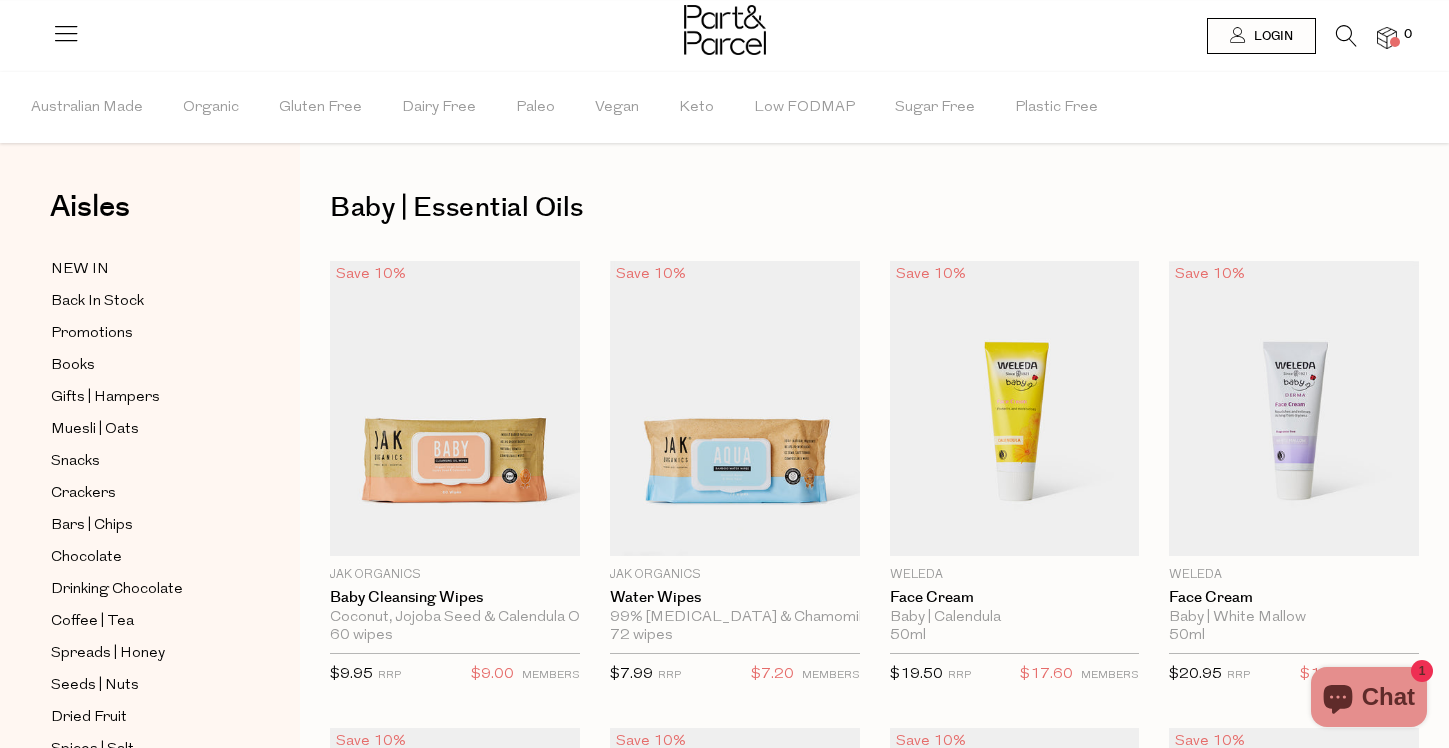 click at bounding box center [66, 33] 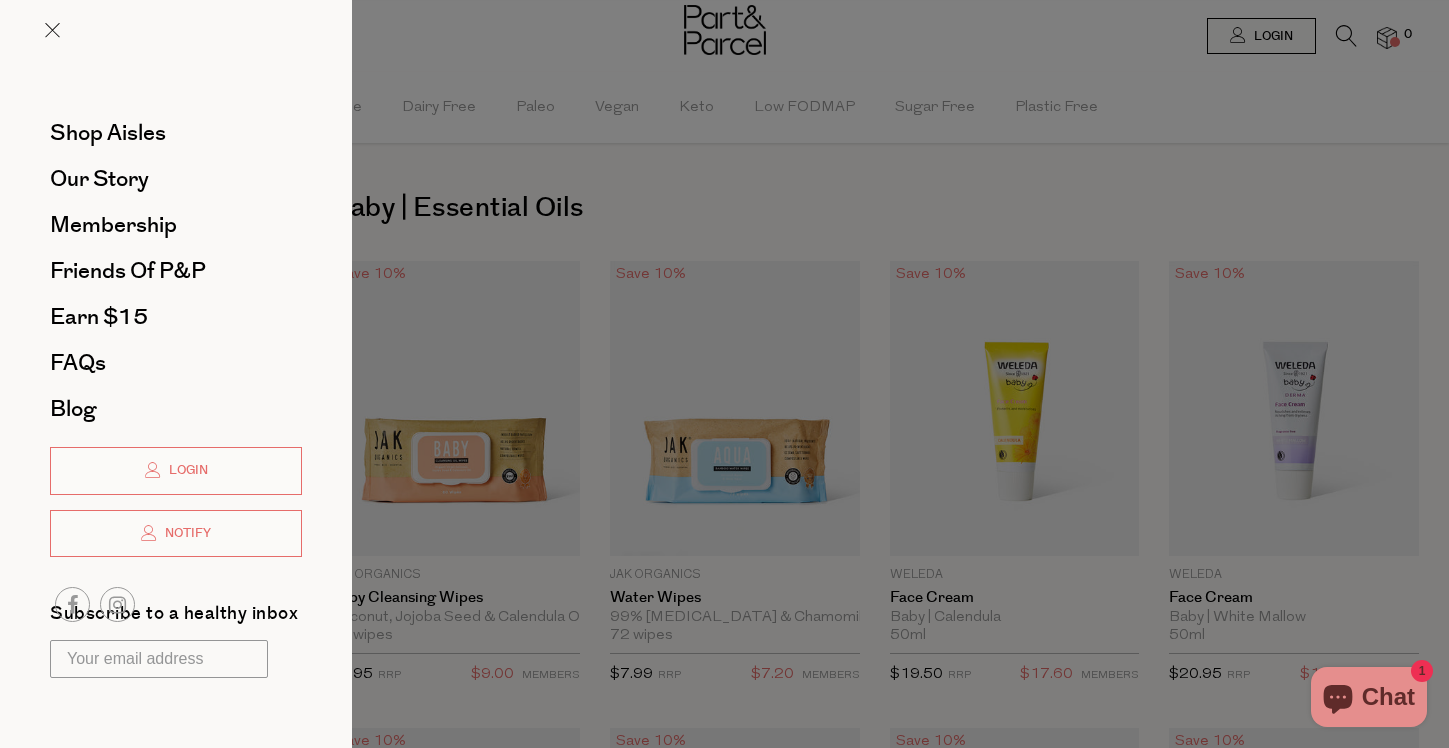 click at bounding box center [724, 374] 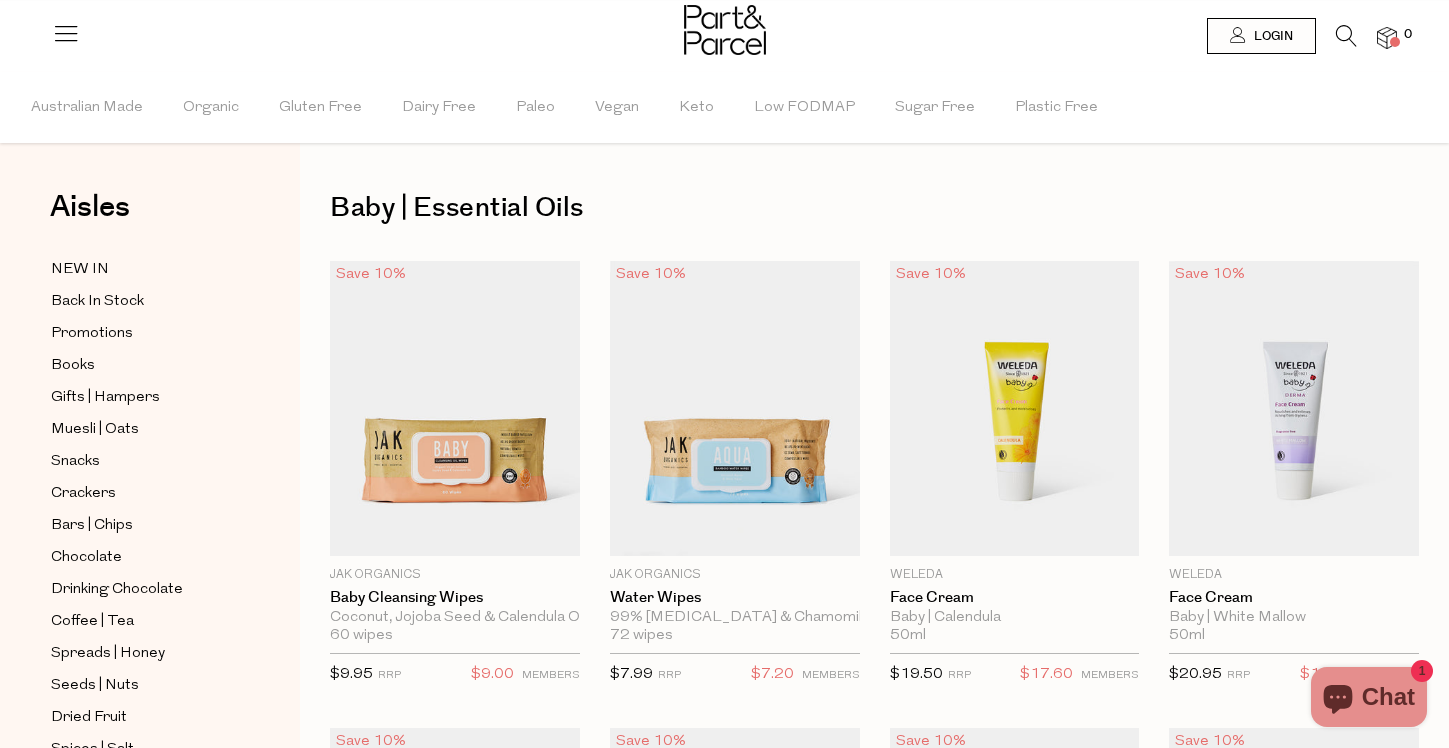 click at bounding box center (1336, 40) 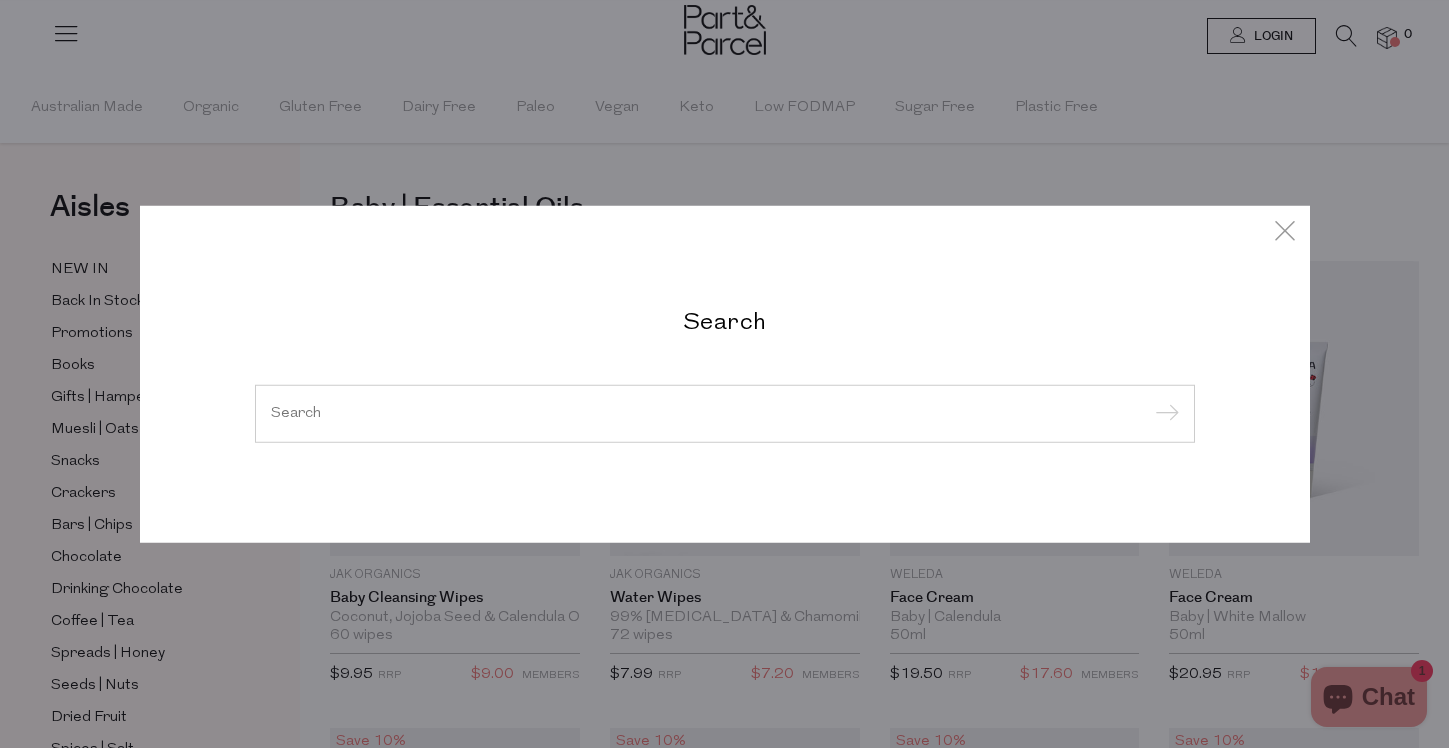 click on "Search" at bounding box center [725, 320] 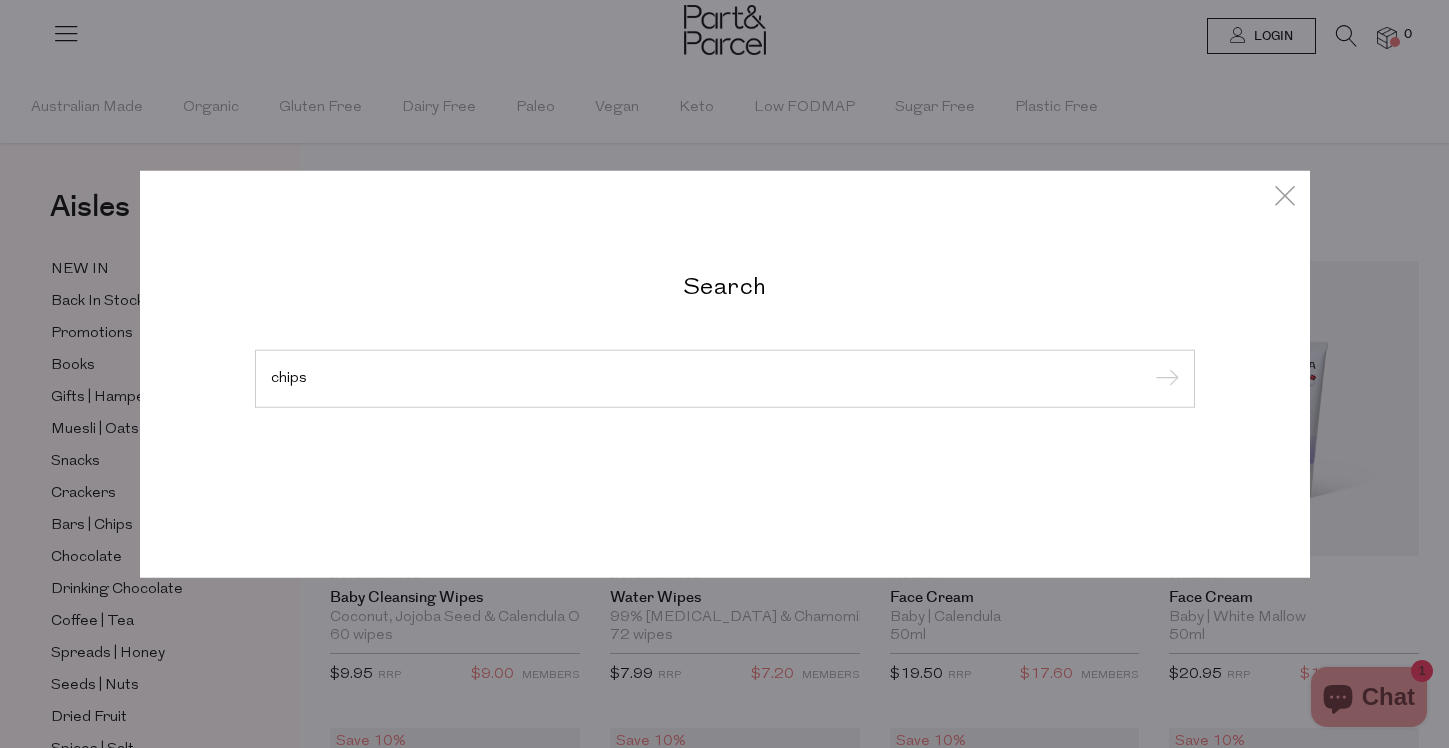 type on "chips" 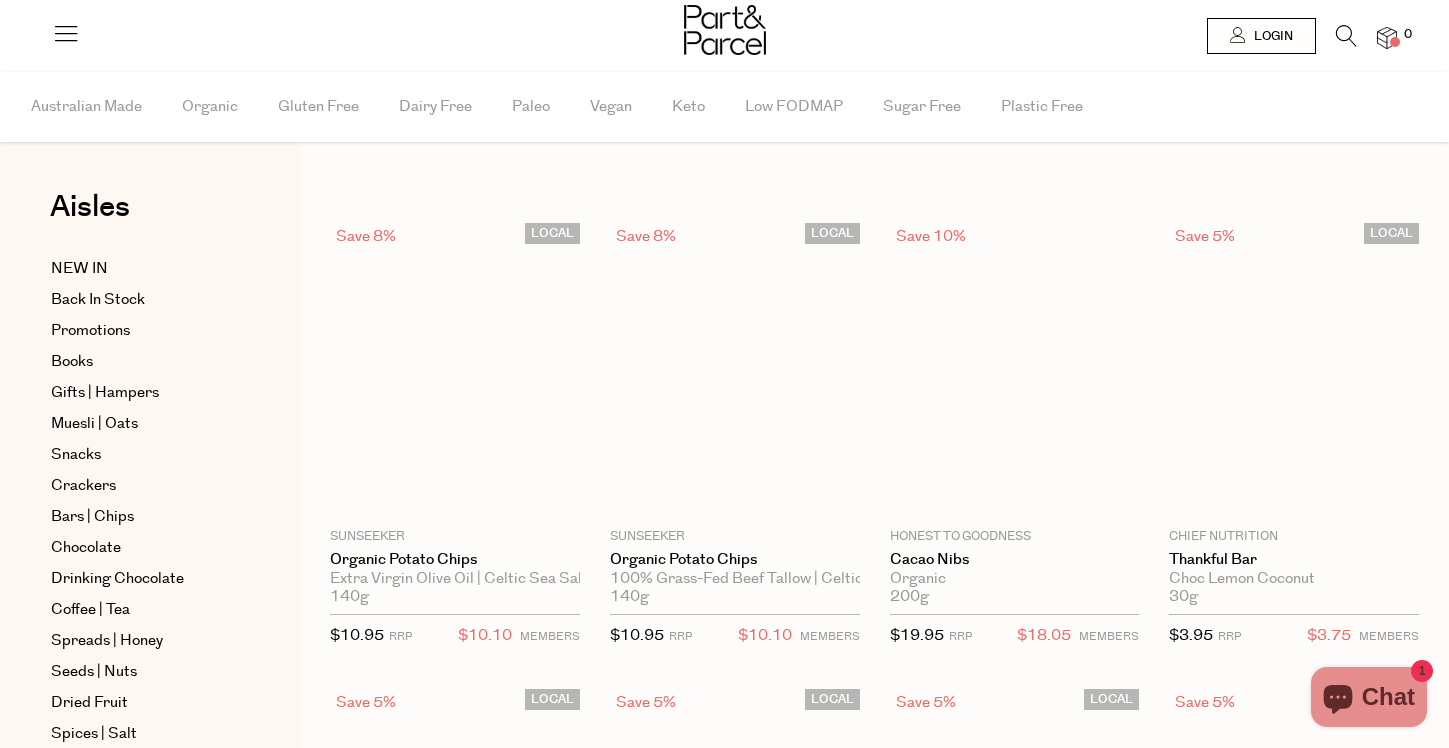 scroll, scrollTop: 0, scrollLeft: 0, axis: both 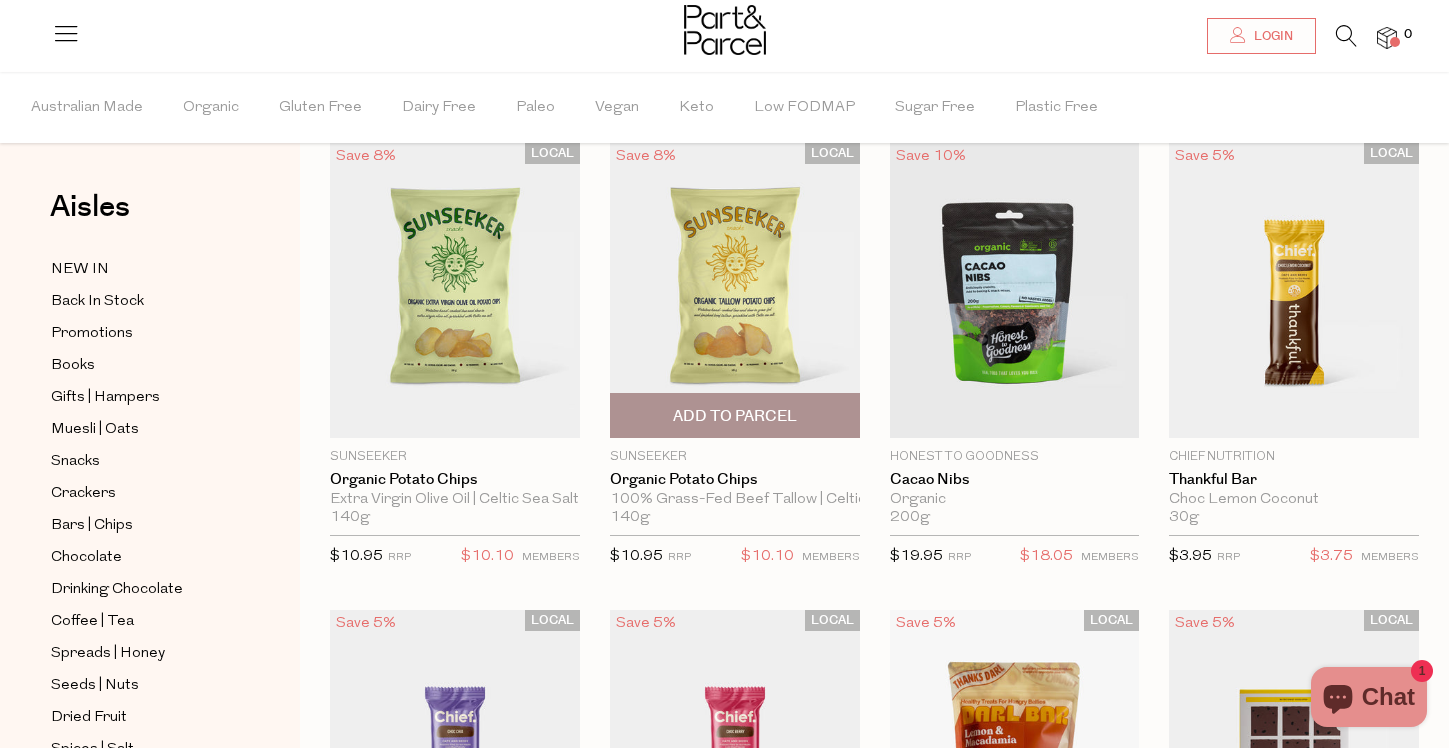 click on "Add To Parcel" at bounding box center [735, 416] 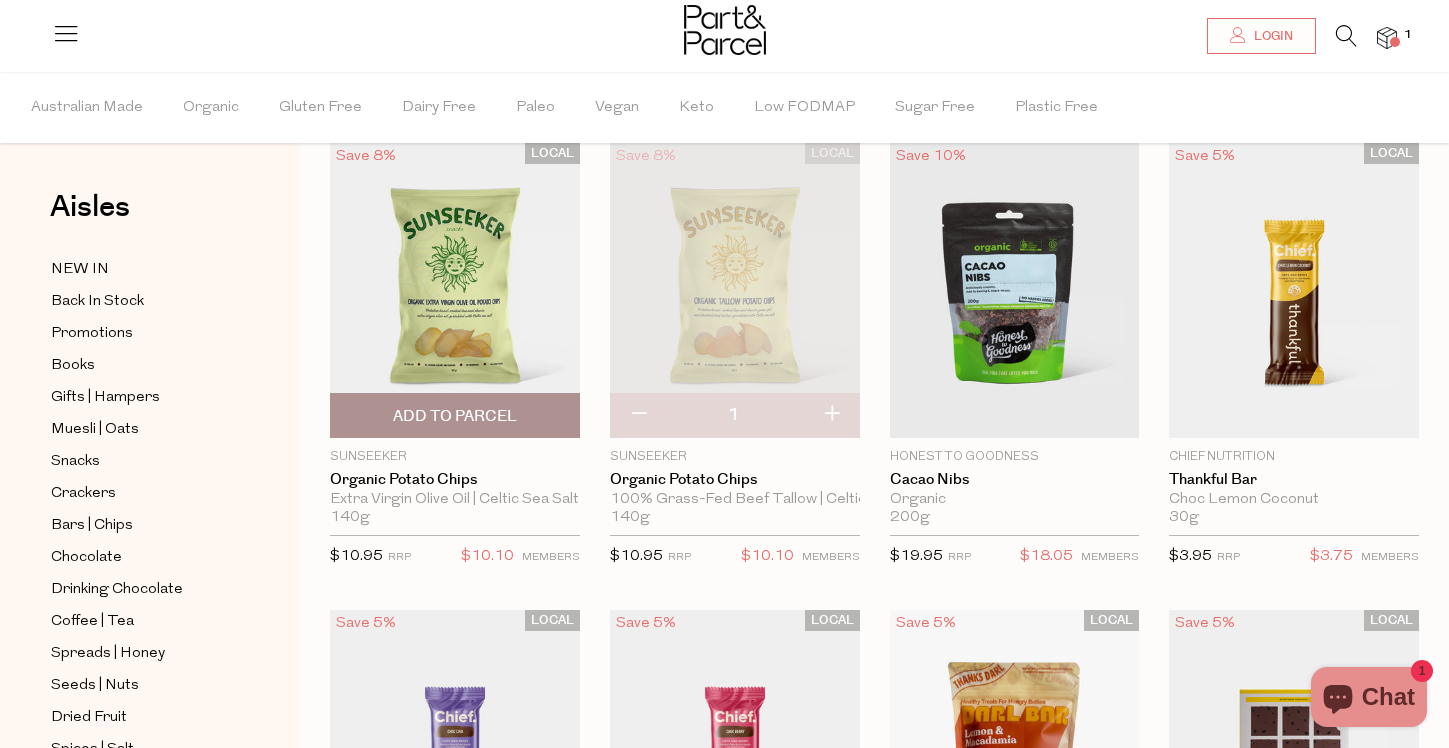 click on "Add To Parcel" at bounding box center [455, 416] 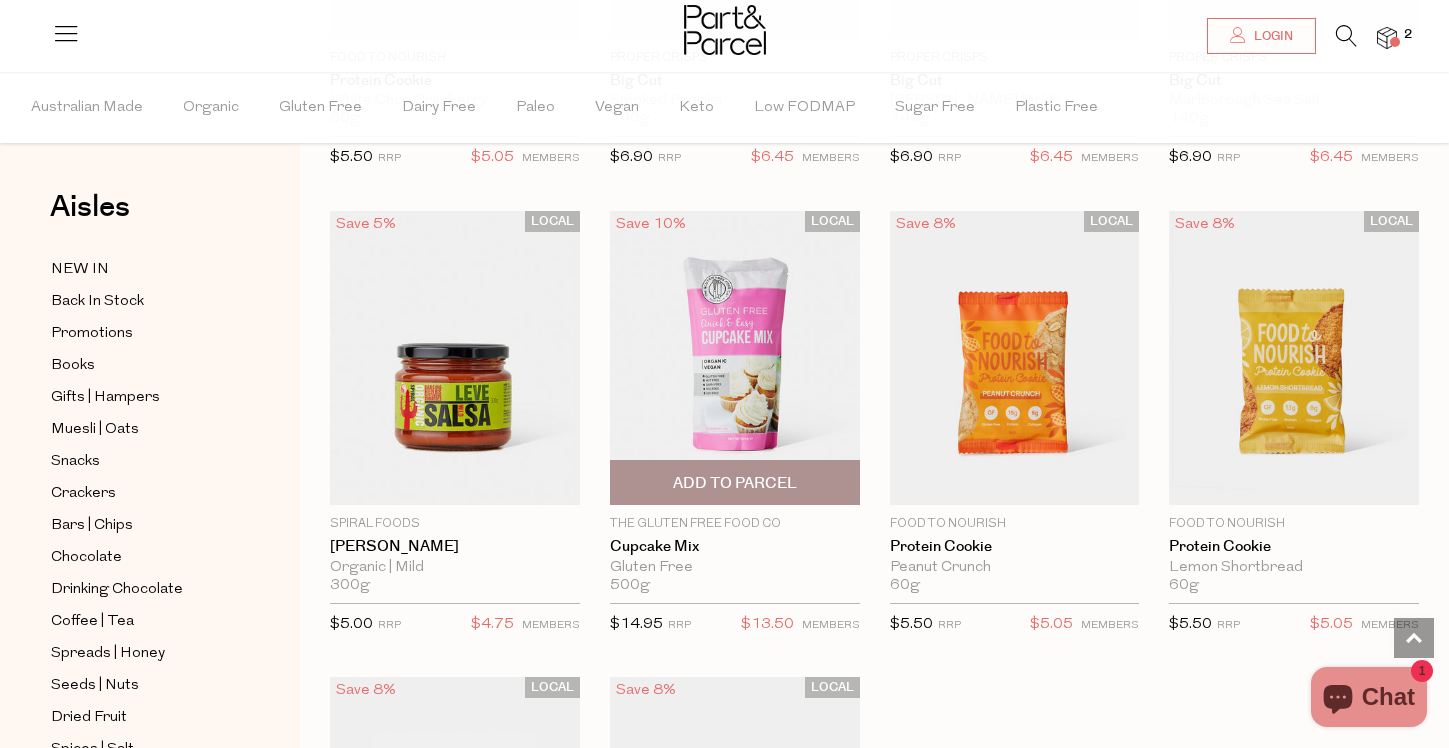 scroll, scrollTop: 5477, scrollLeft: 0, axis: vertical 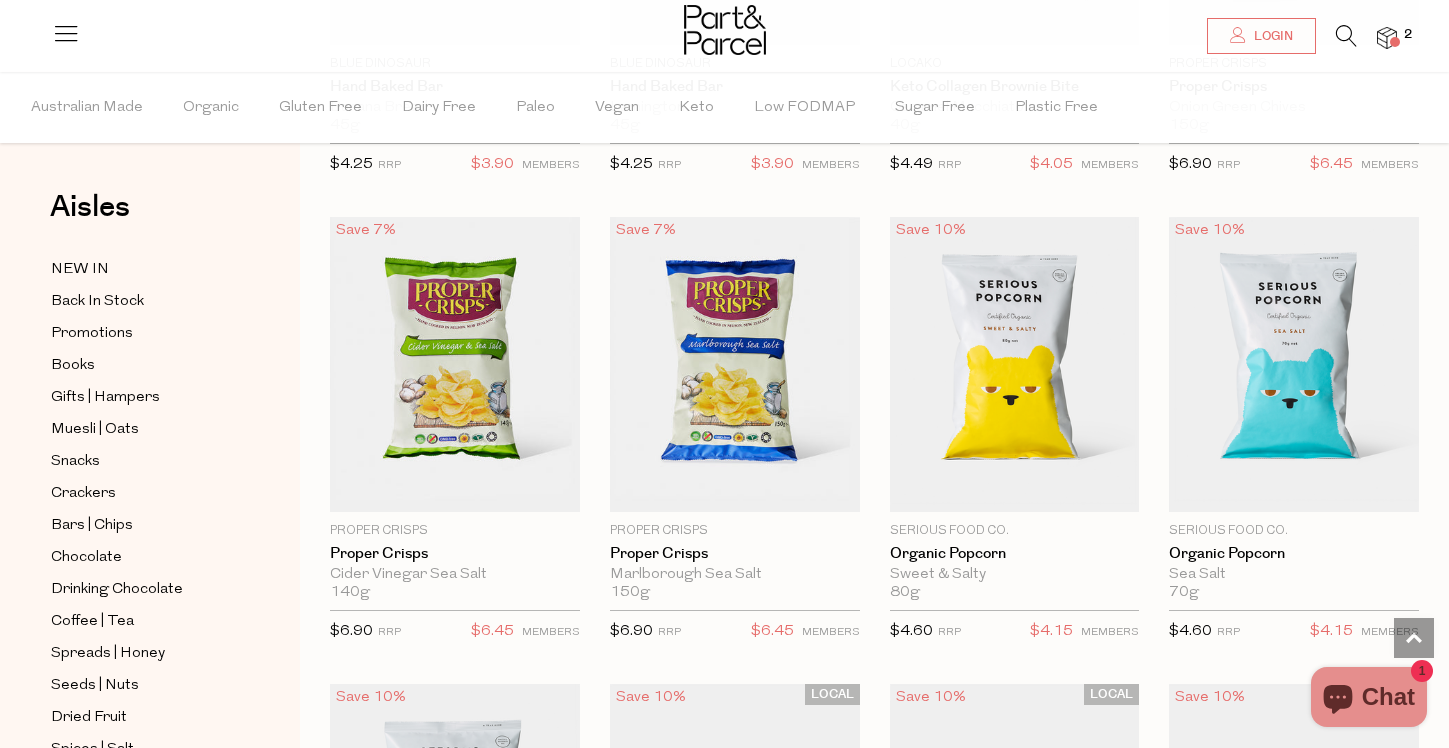 click at bounding box center (66, 33) 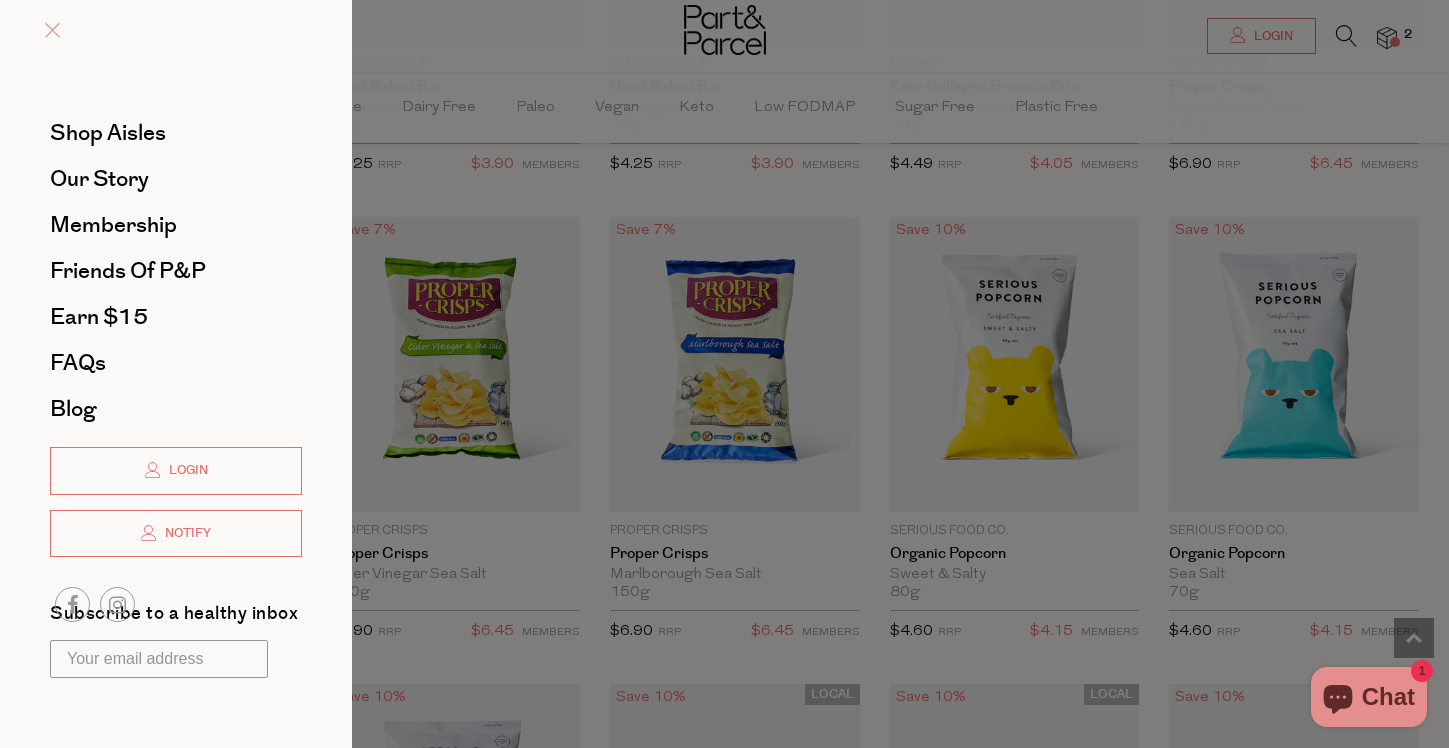 click at bounding box center [52, 30] 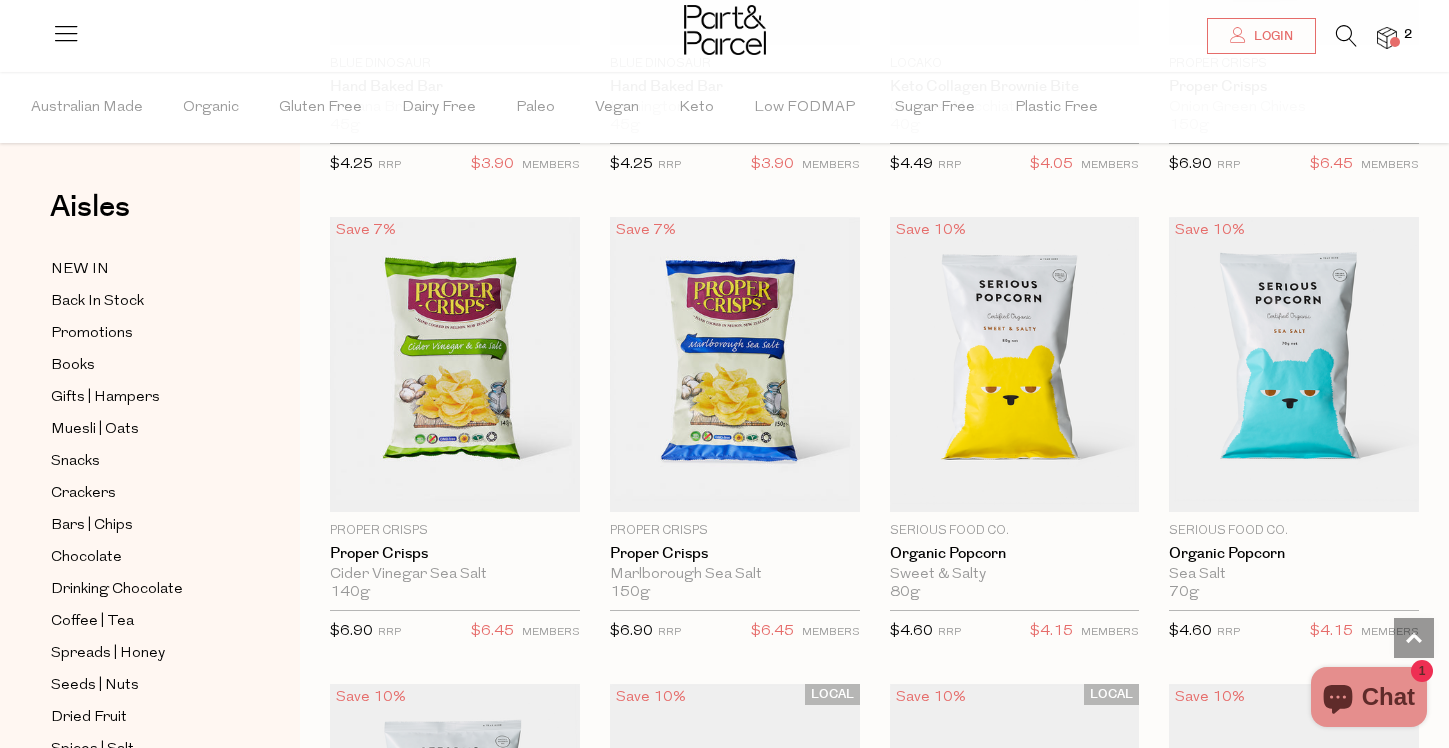 click at bounding box center [1346, 36] 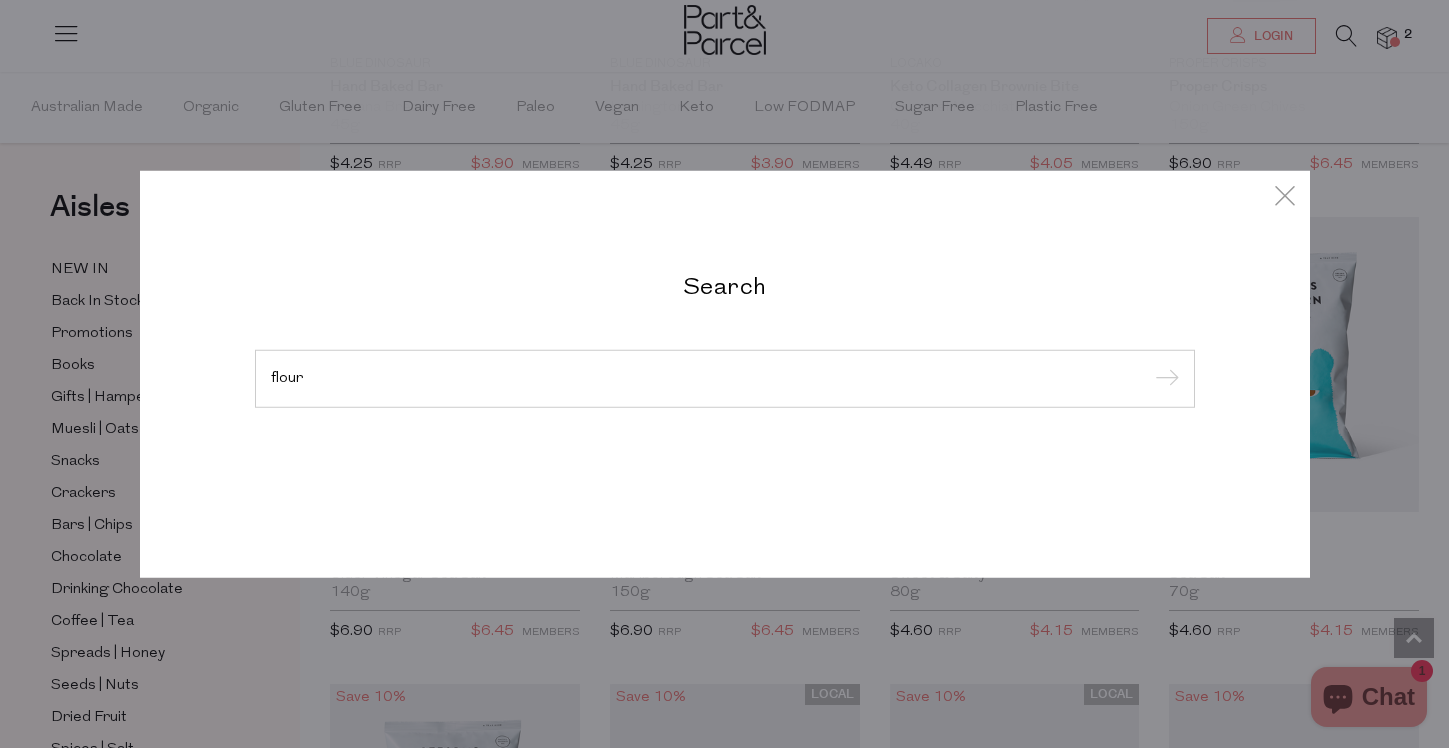type on "flour" 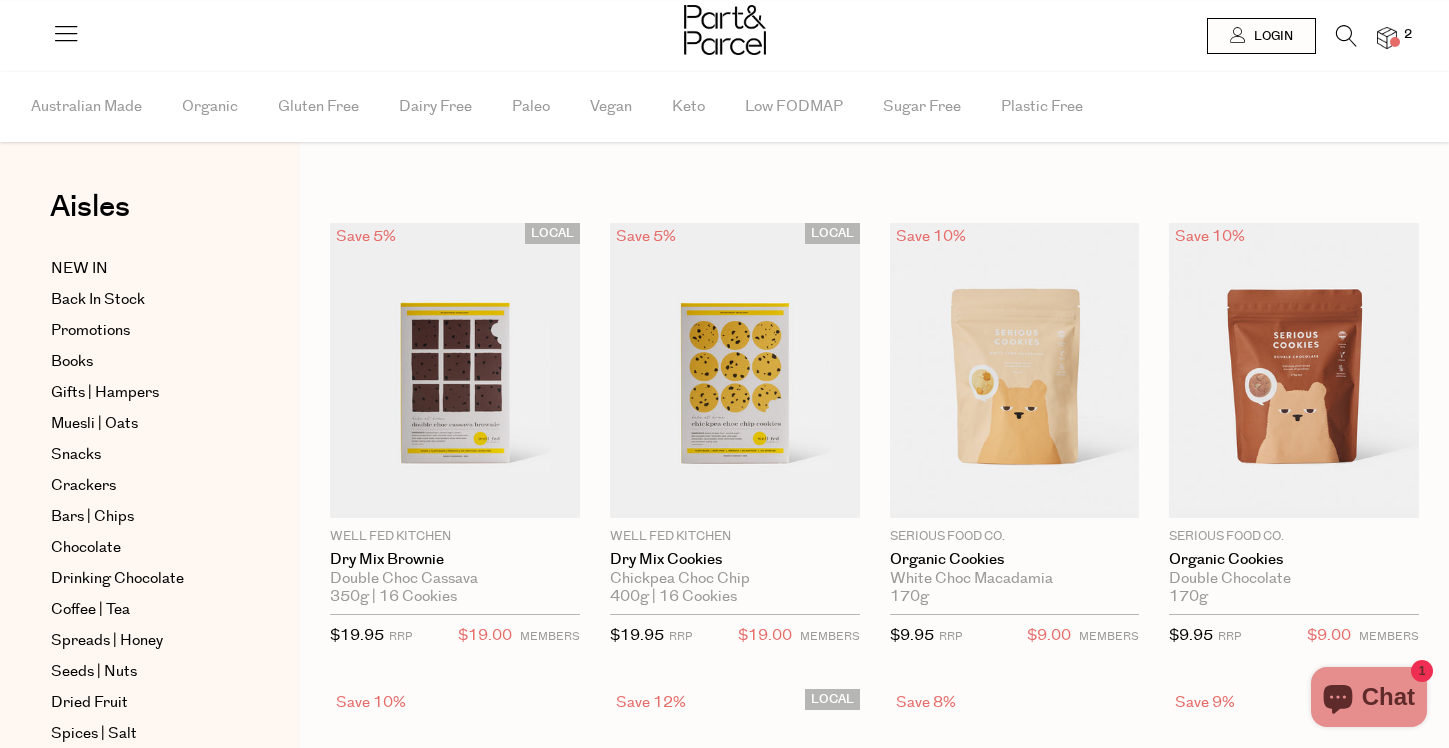 scroll, scrollTop: 0, scrollLeft: 0, axis: both 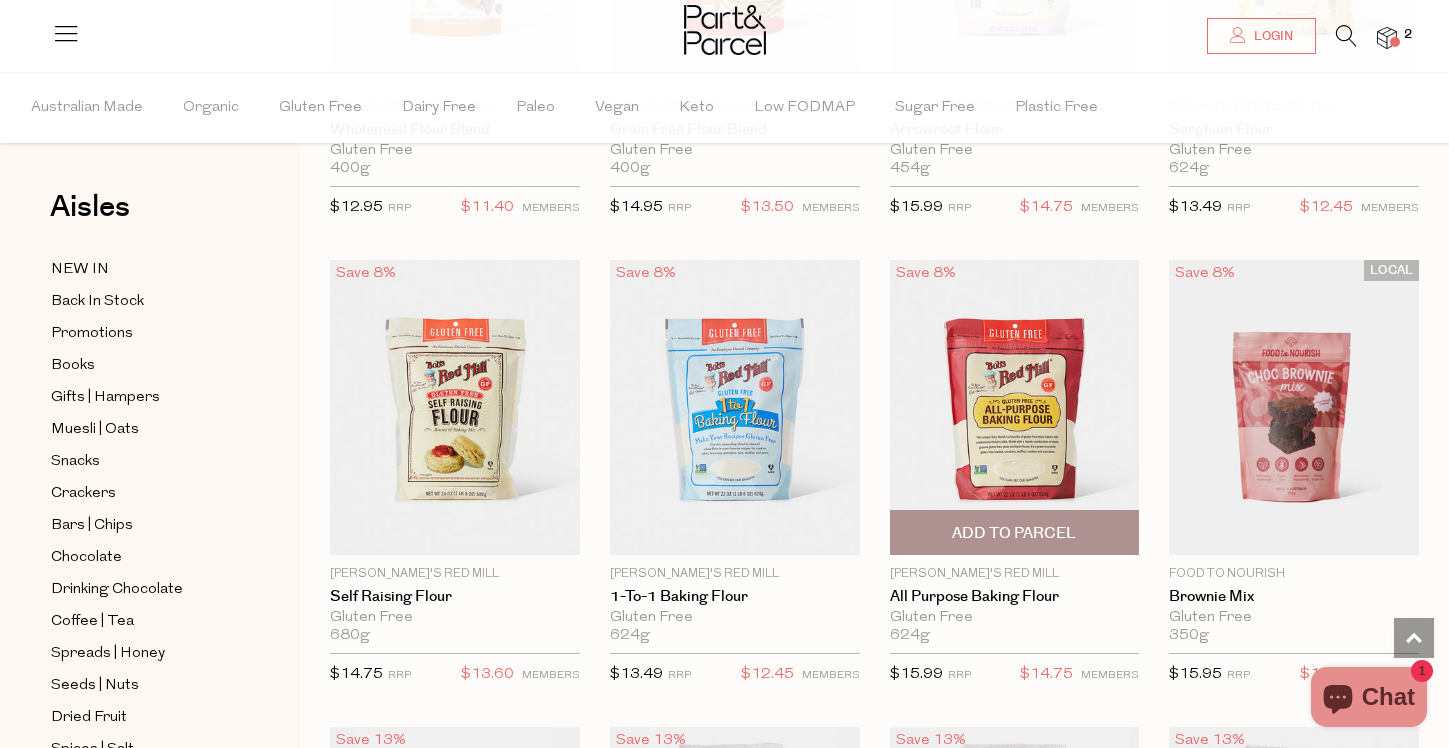click at bounding box center (1015, 407) 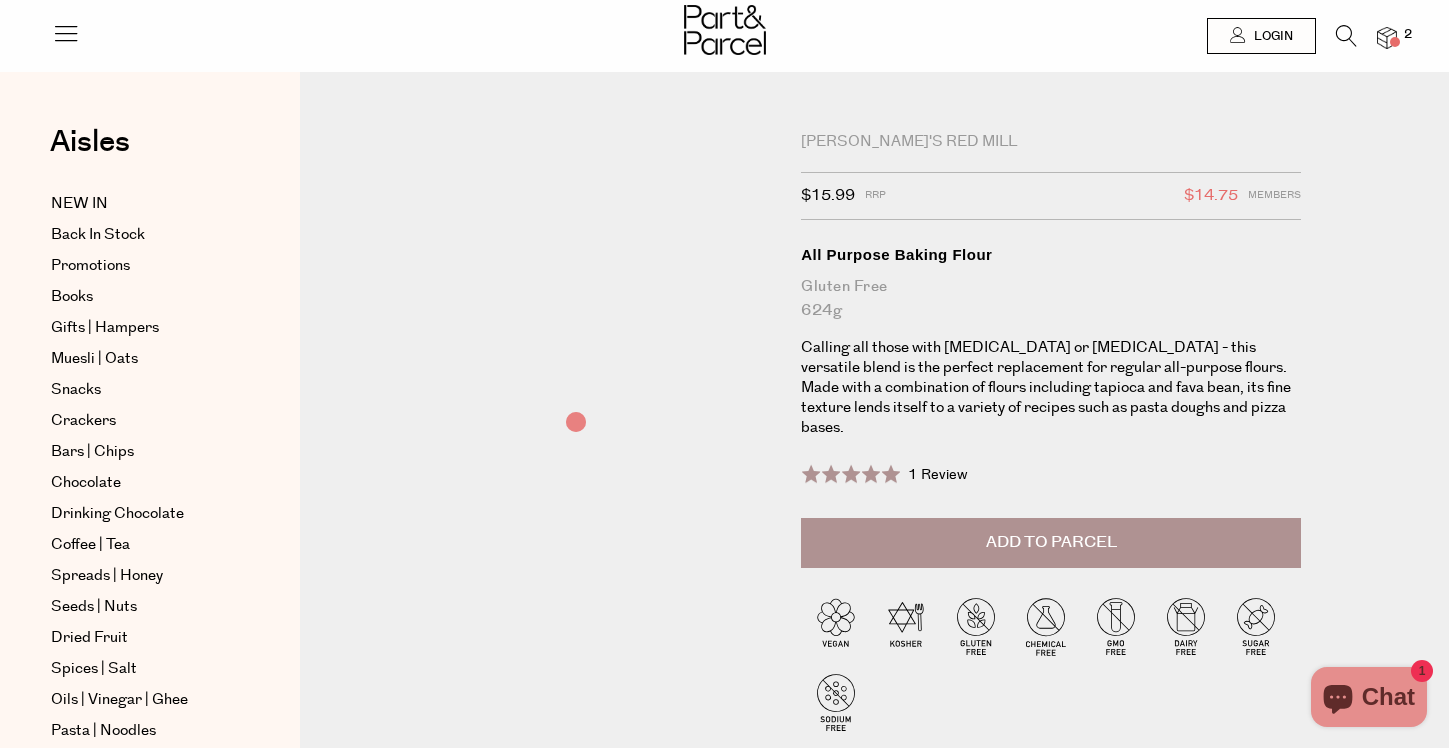 scroll, scrollTop: 0, scrollLeft: 0, axis: both 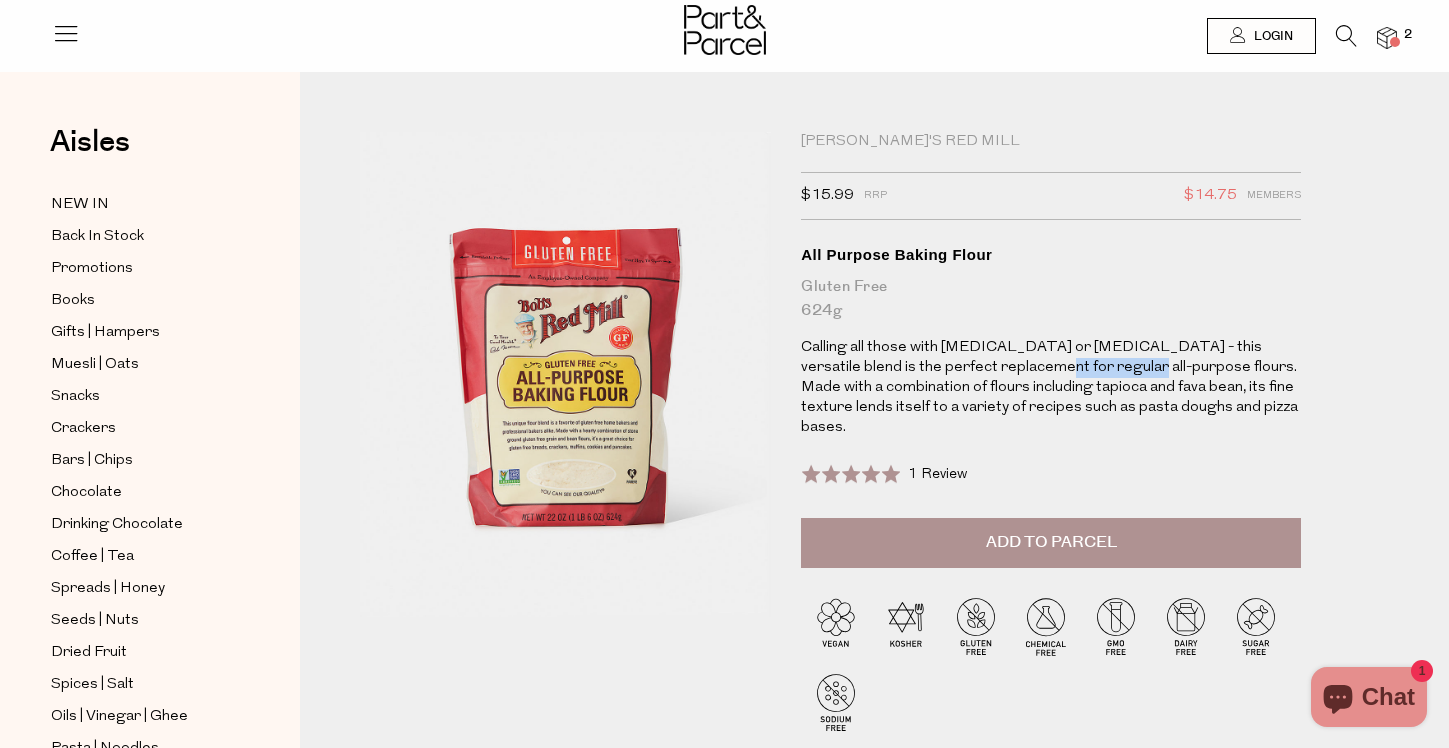drag, startPoint x: 963, startPoint y: 362, endPoint x: 1065, endPoint y: 371, distance: 102.396286 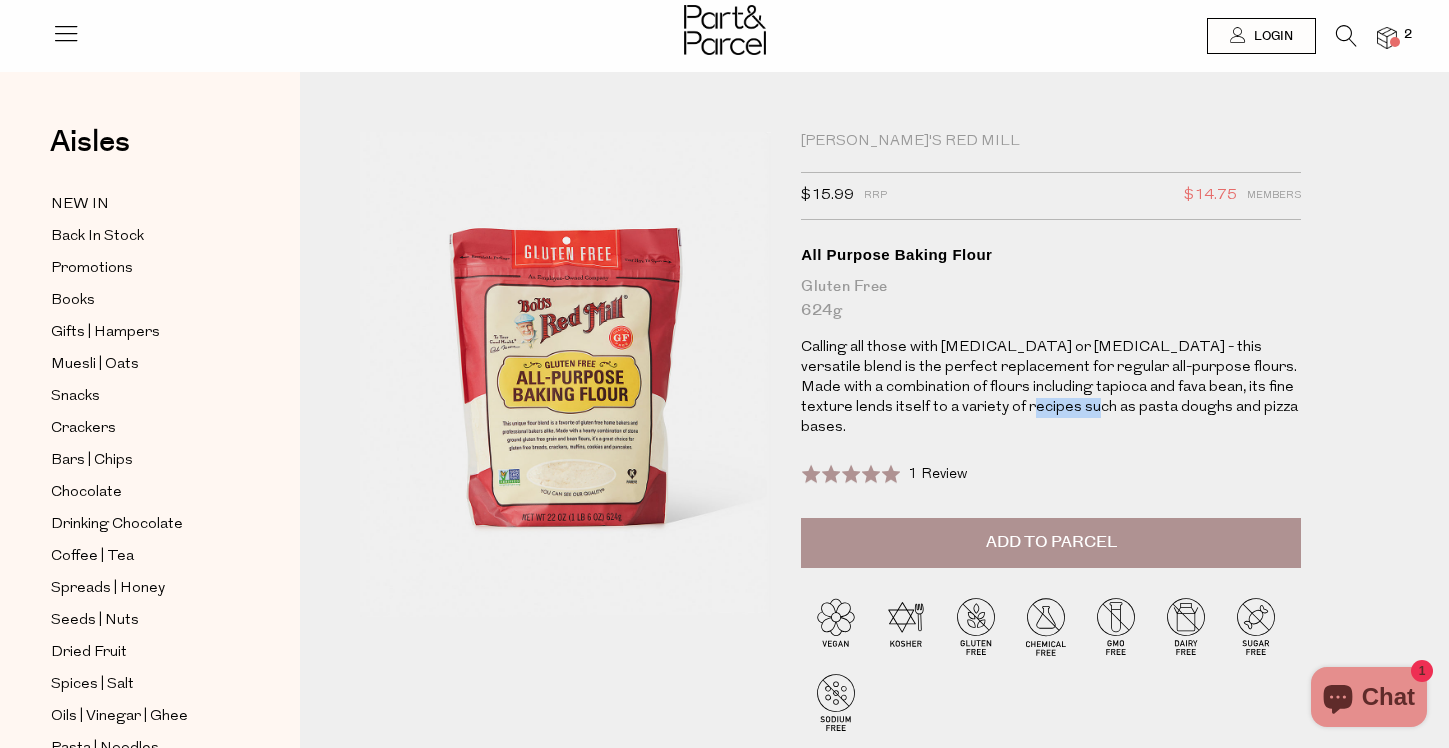 drag, startPoint x: 948, startPoint y: 394, endPoint x: 1019, endPoint y: 394, distance: 71 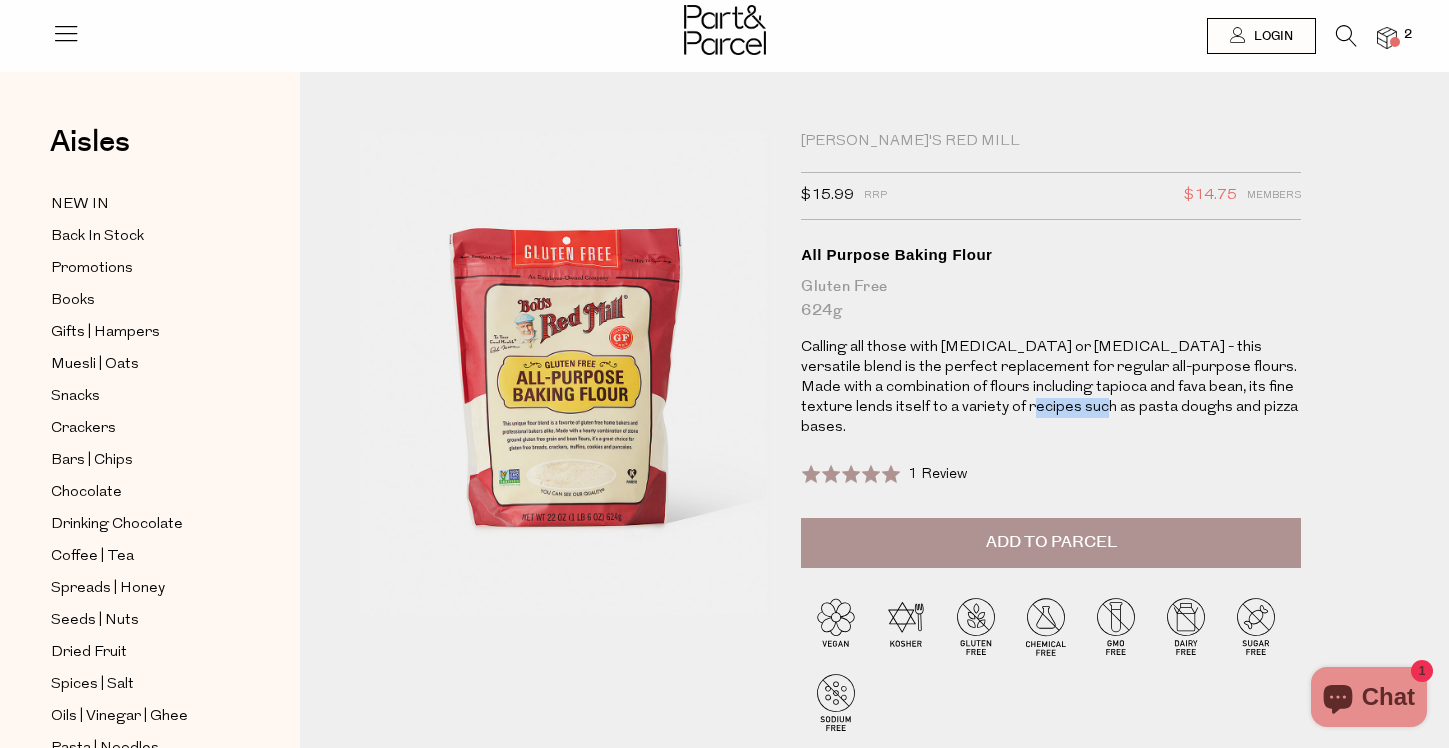 click on "Calling all those with coeliac disease or gluten sensitivity - this versatile blend is the perfect replacement for regular all-purpose flours. Made with a combination of flours including tapioca and fava bean, its fine texture lends itself to a variety of recipes such as pasta doughs and pizza bases." at bounding box center (1051, 388) 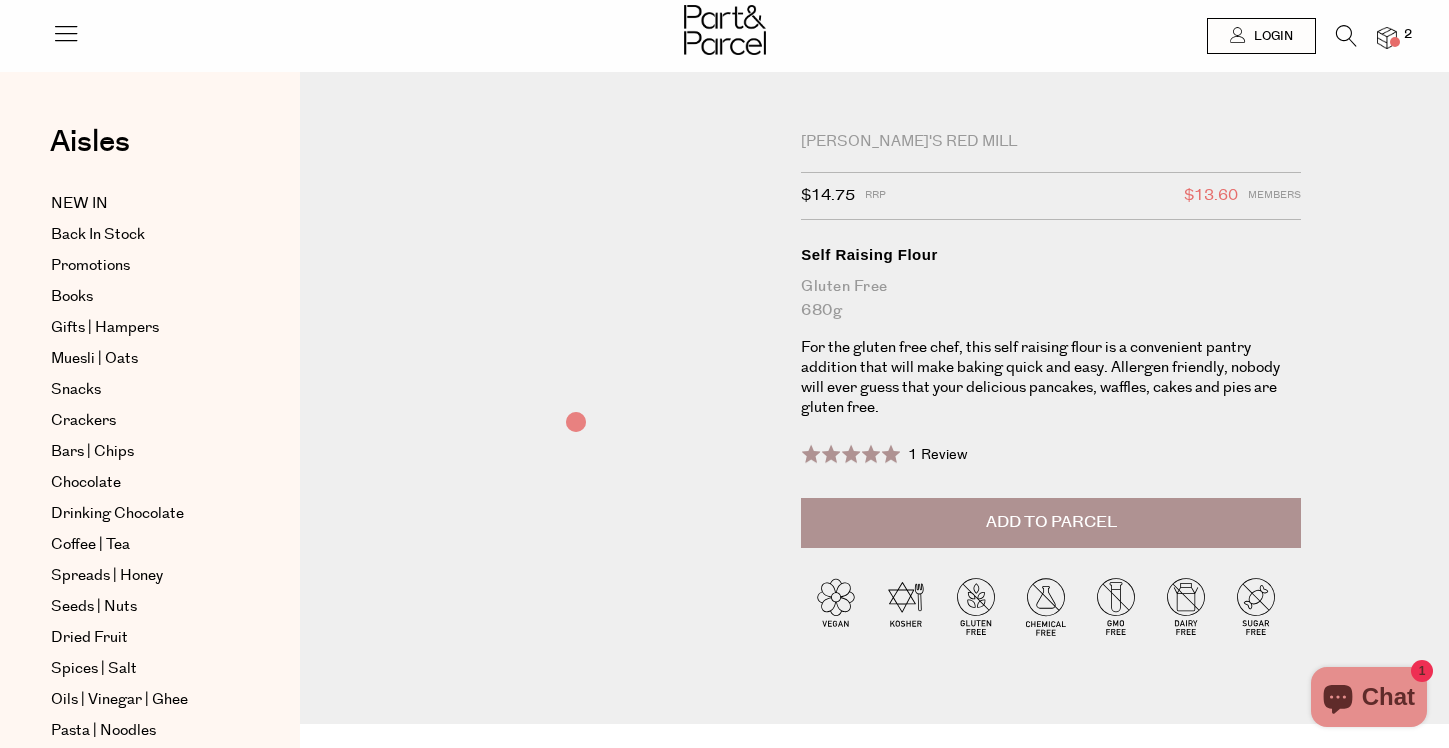 scroll, scrollTop: 0, scrollLeft: 0, axis: both 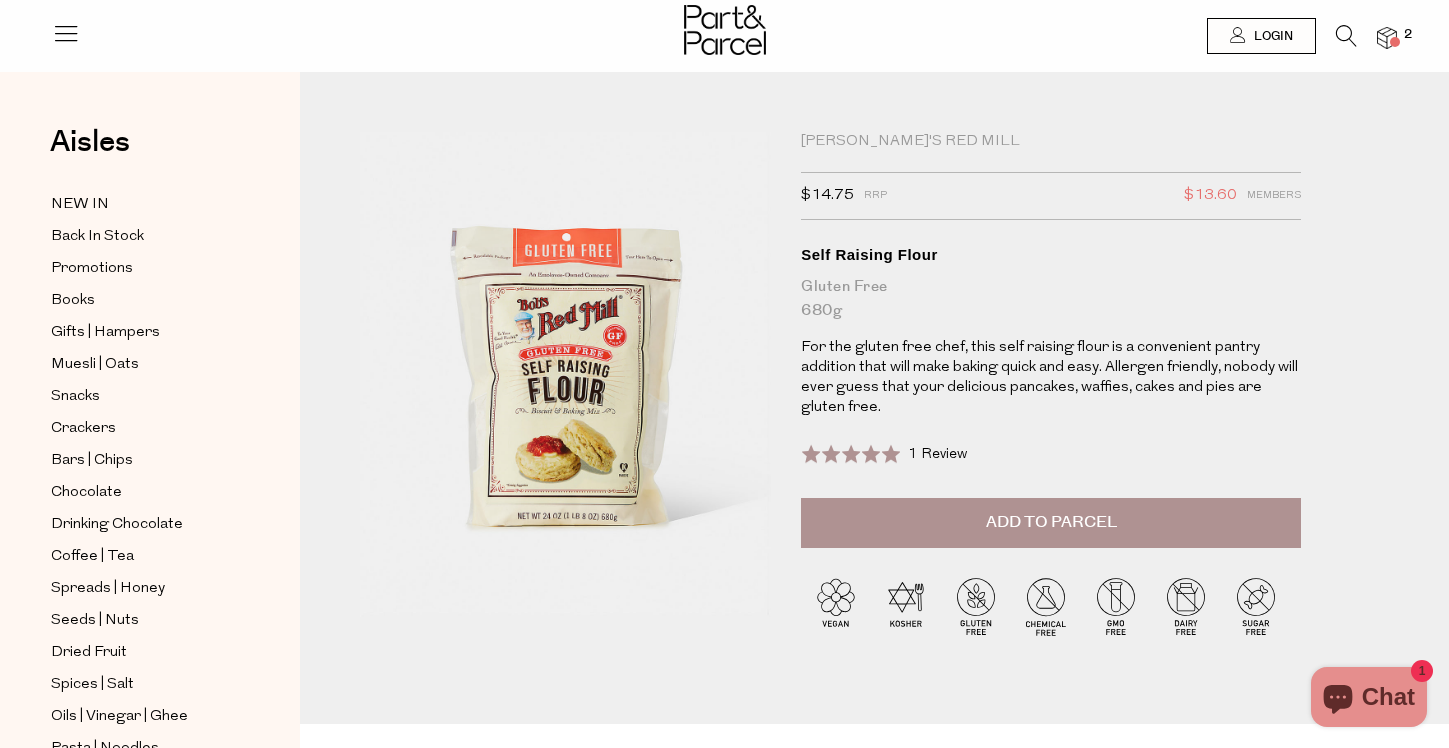 click at bounding box center [724, 32] 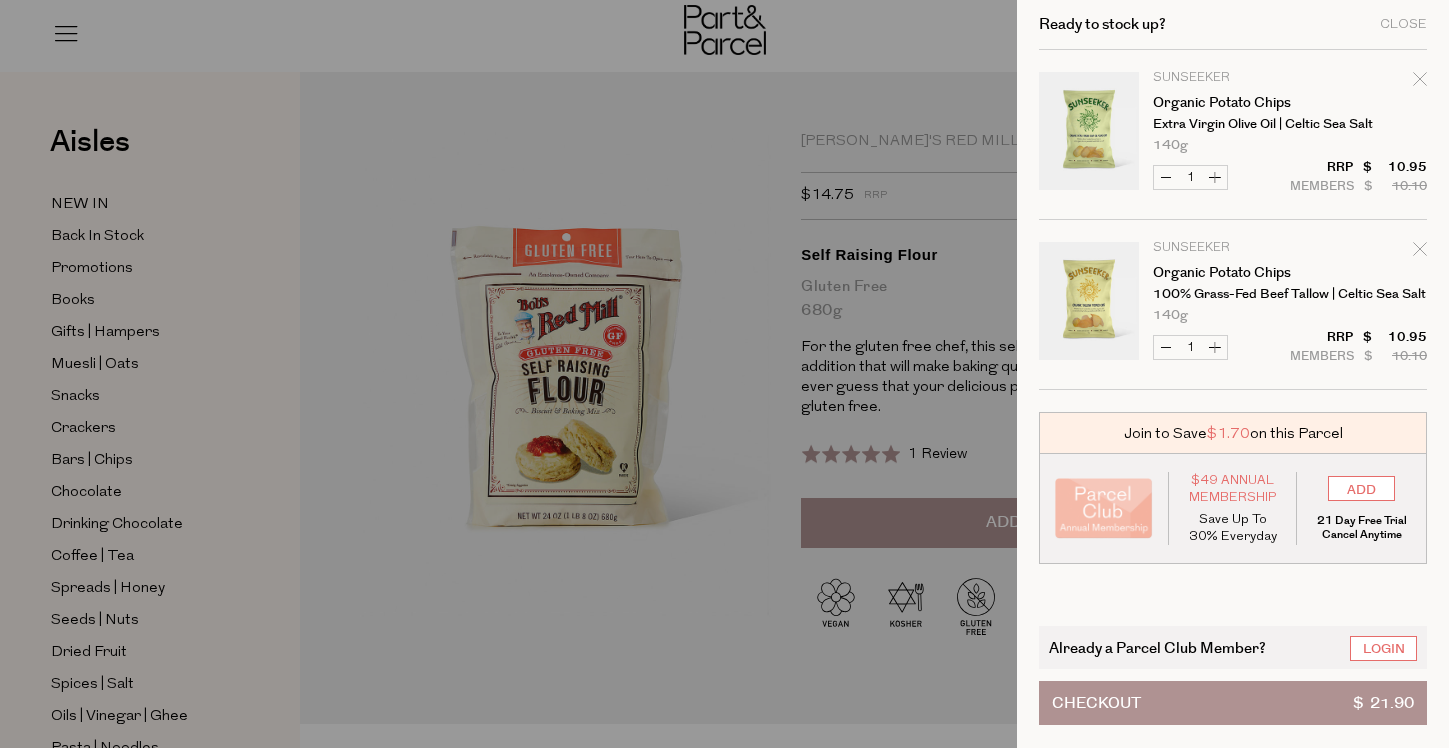 click at bounding box center [724, 374] 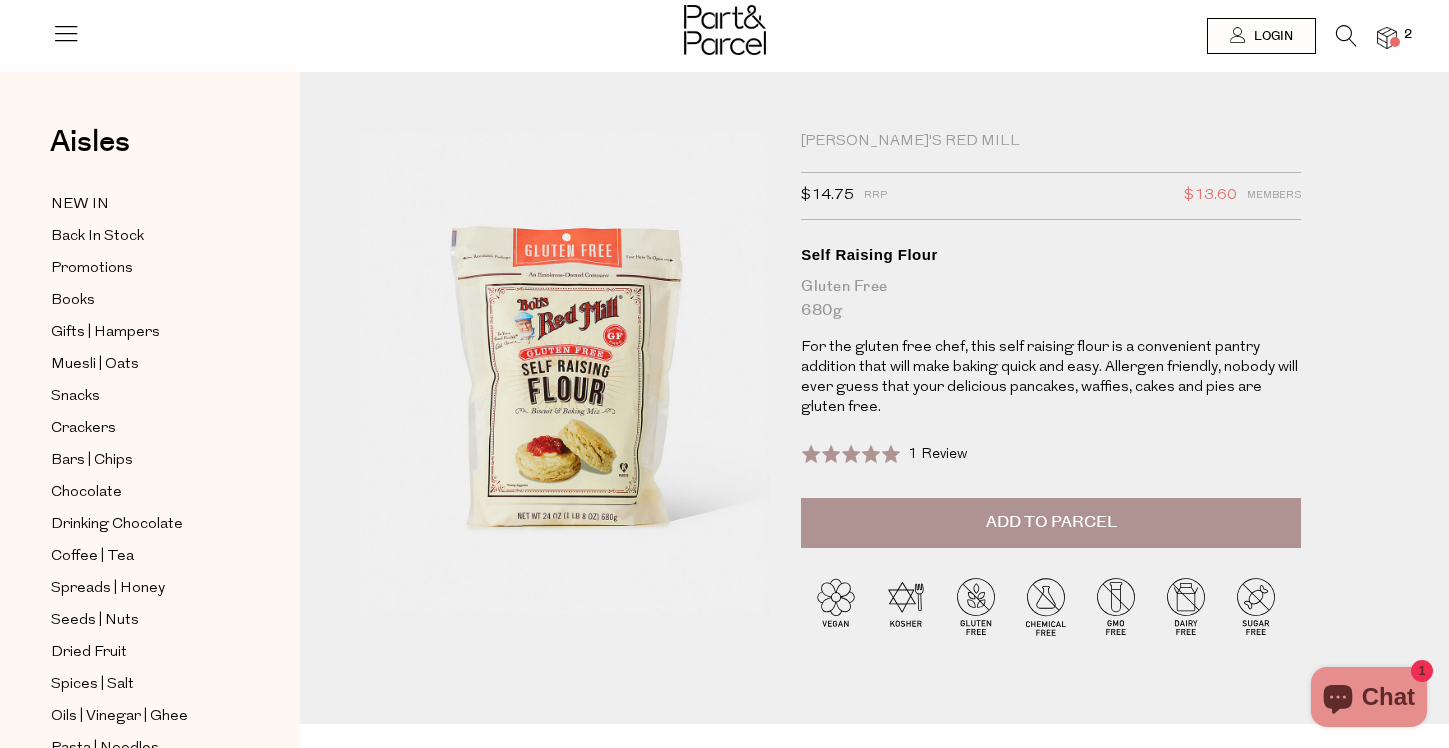 click at bounding box center [66, 33] 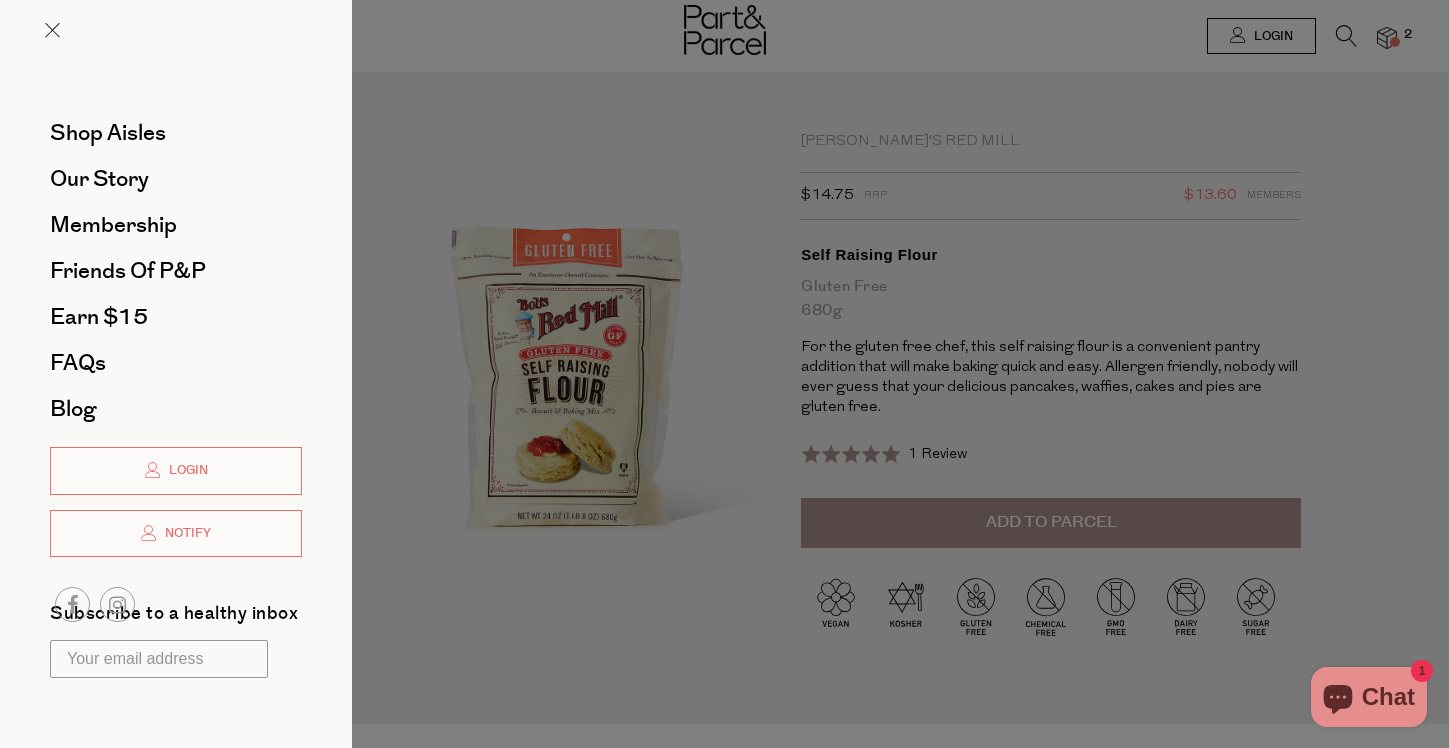 click at bounding box center (724, 374) 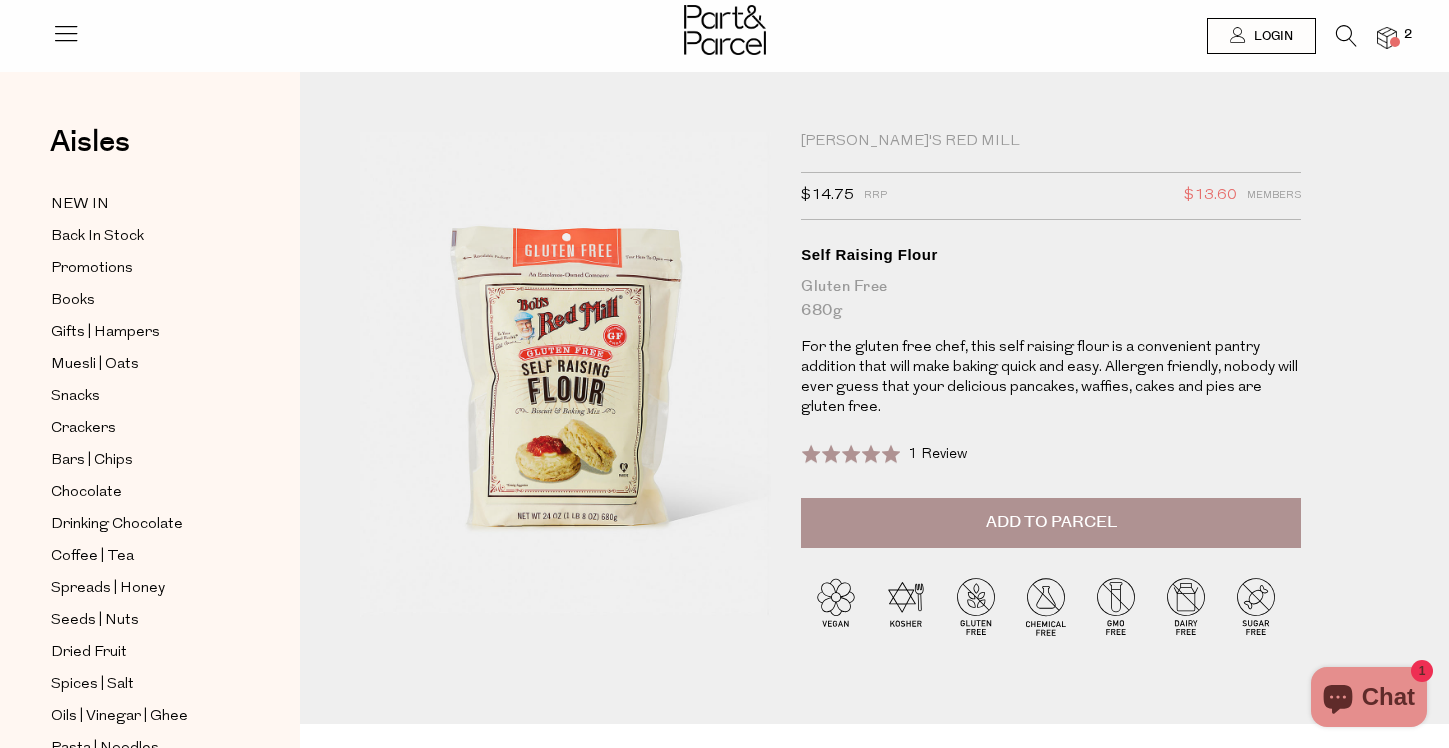 click at bounding box center [1346, 36] 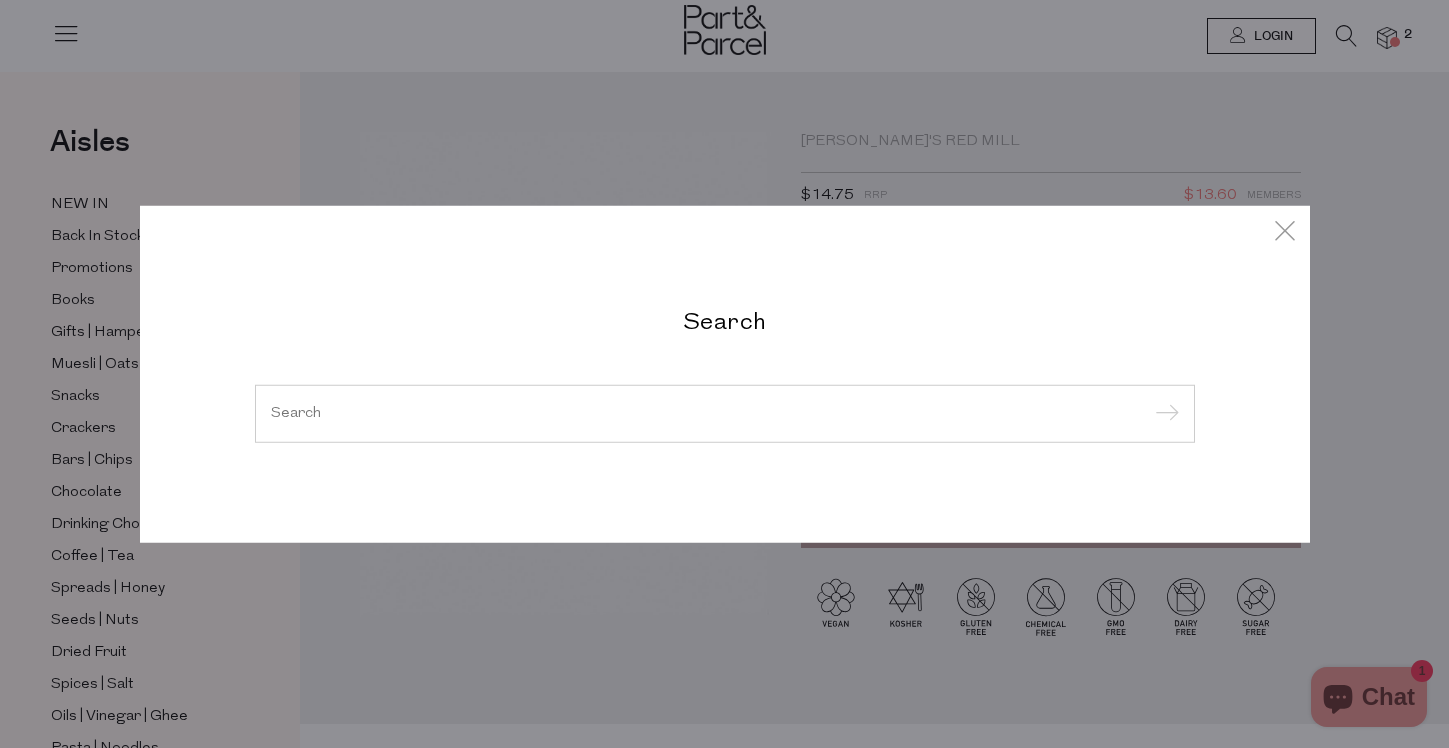 click at bounding box center [725, 414] 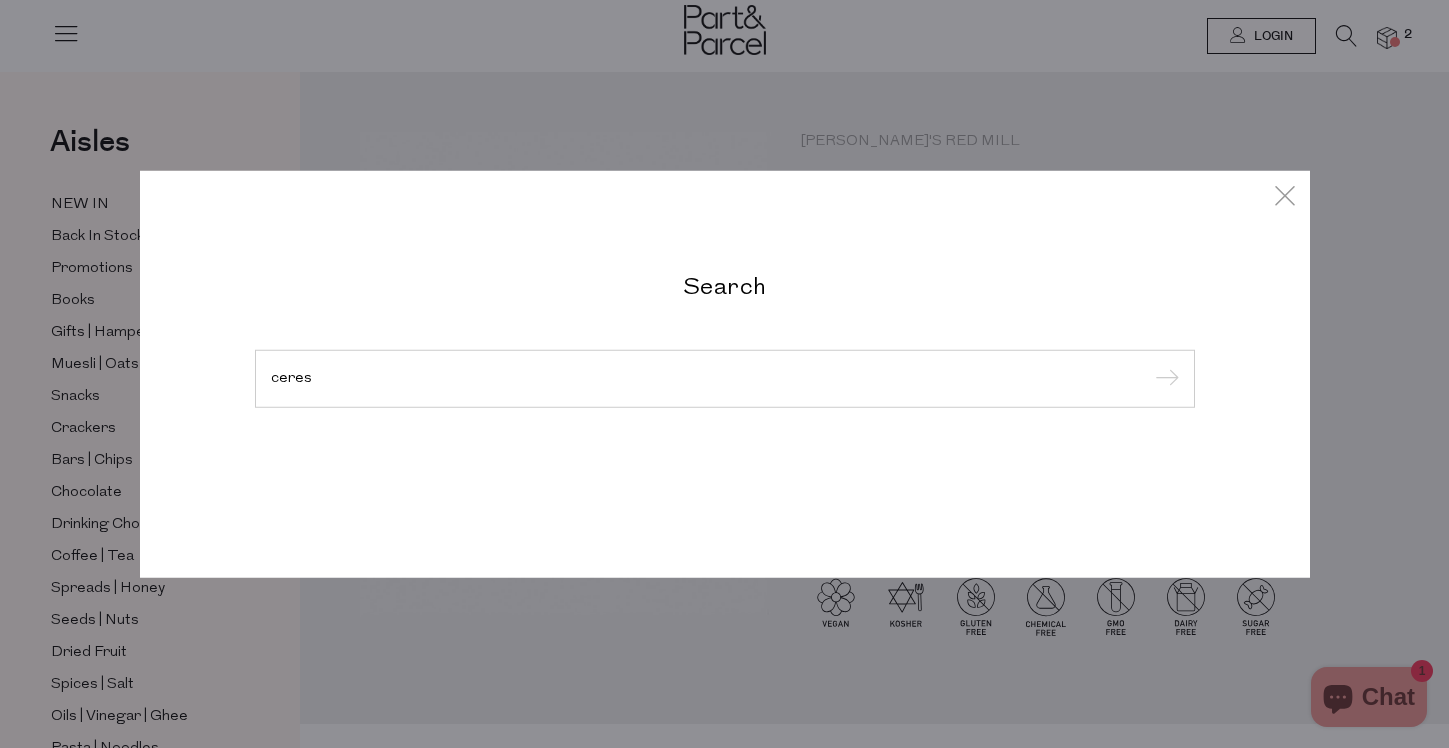 type on "ceres" 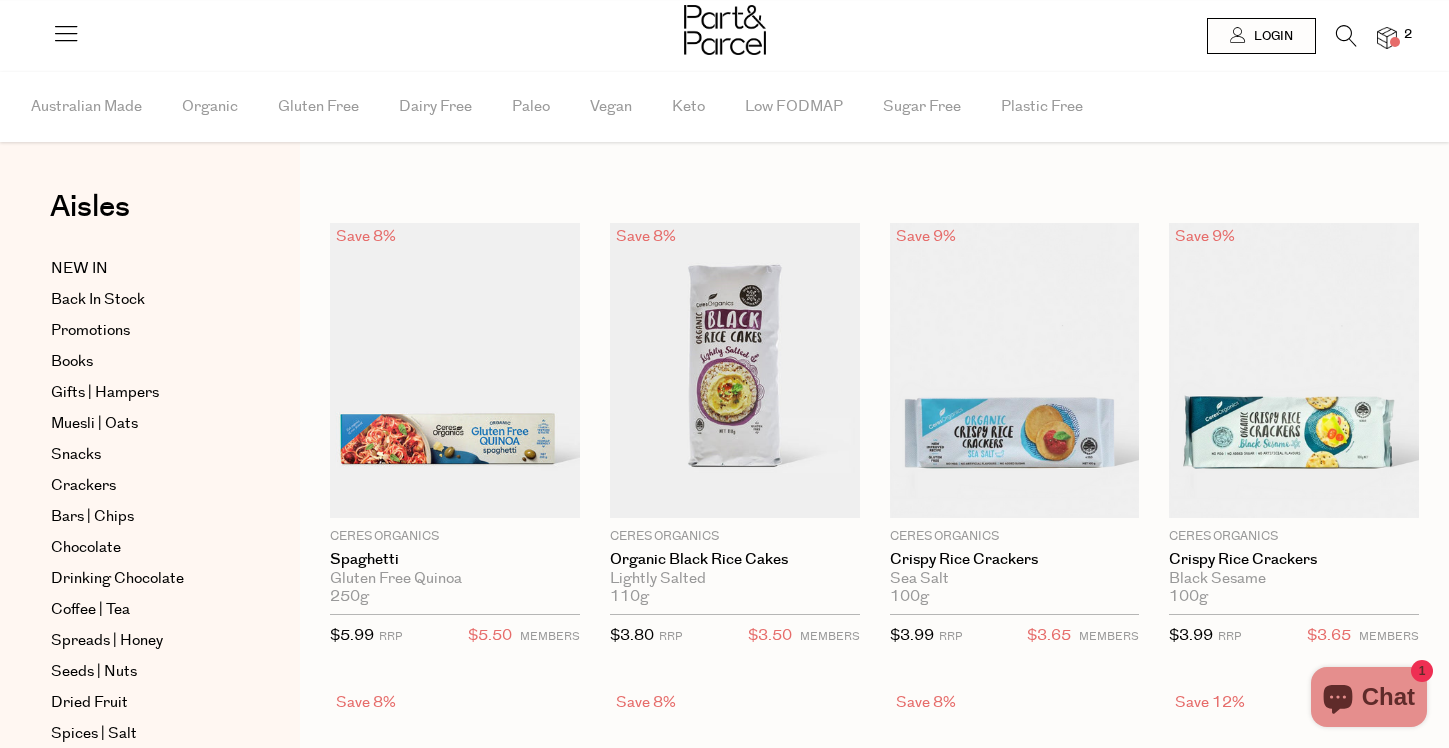 scroll, scrollTop: 0, scrollLeft: 0, axis: both 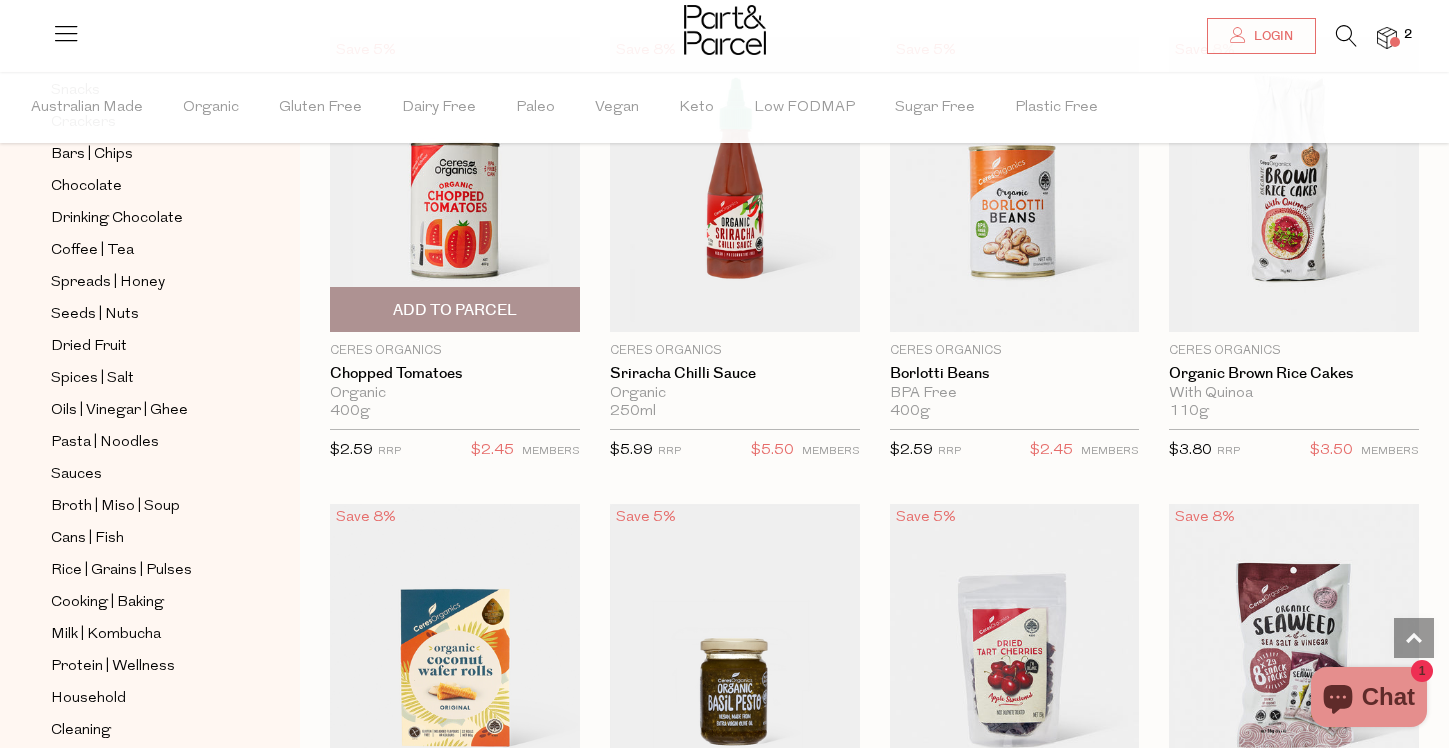 click at bounding box center (455, 184) 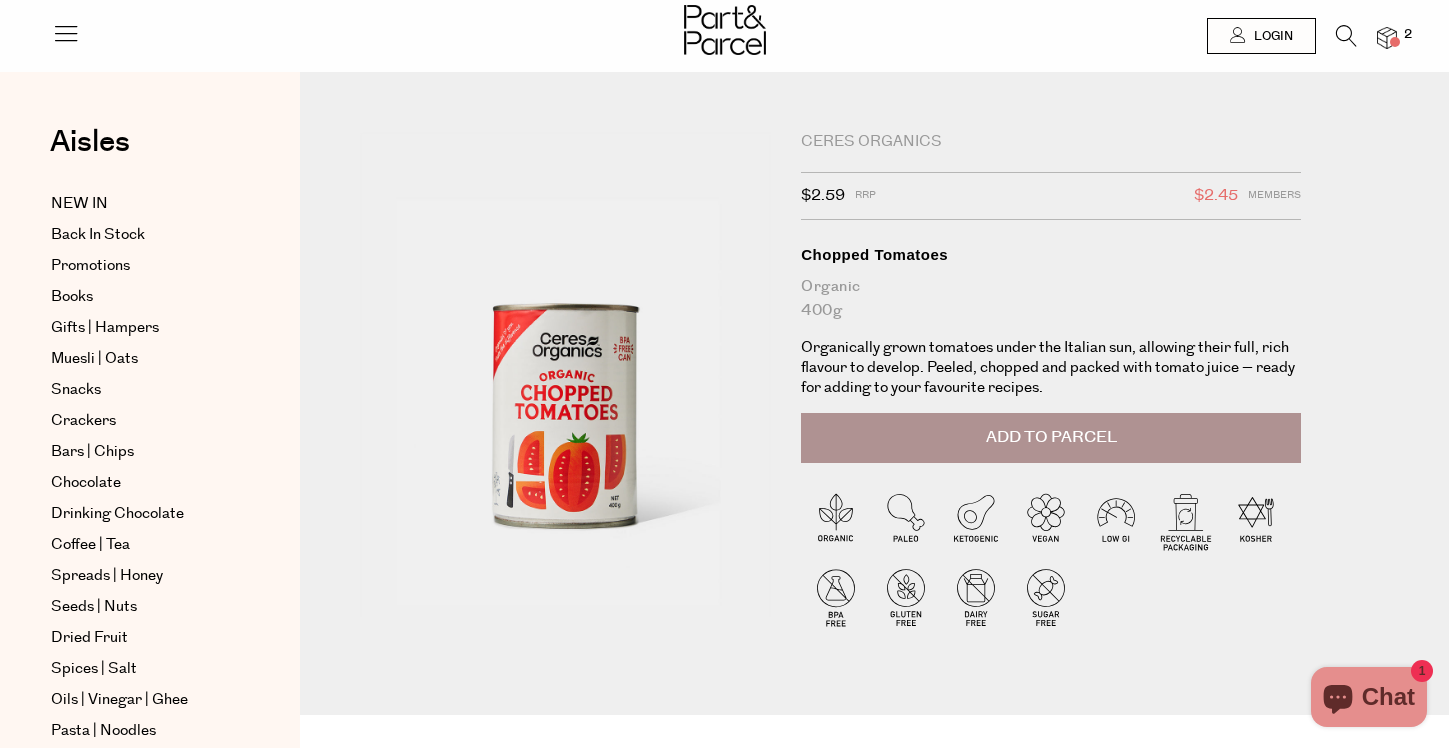 scroll, scrollTop: 0, scrollLeft: 0, axis: both 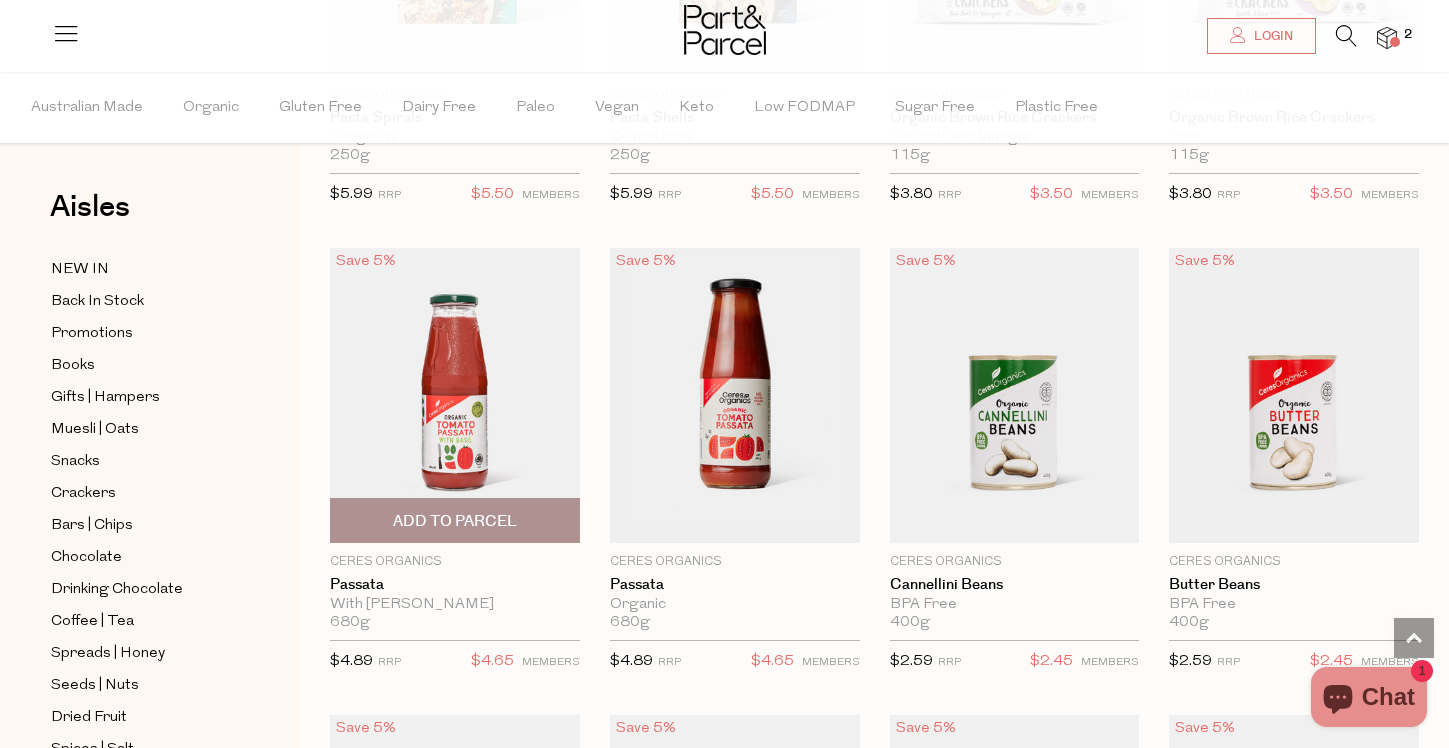 click on "Add To Parcel" at bounding box center (455, 521) 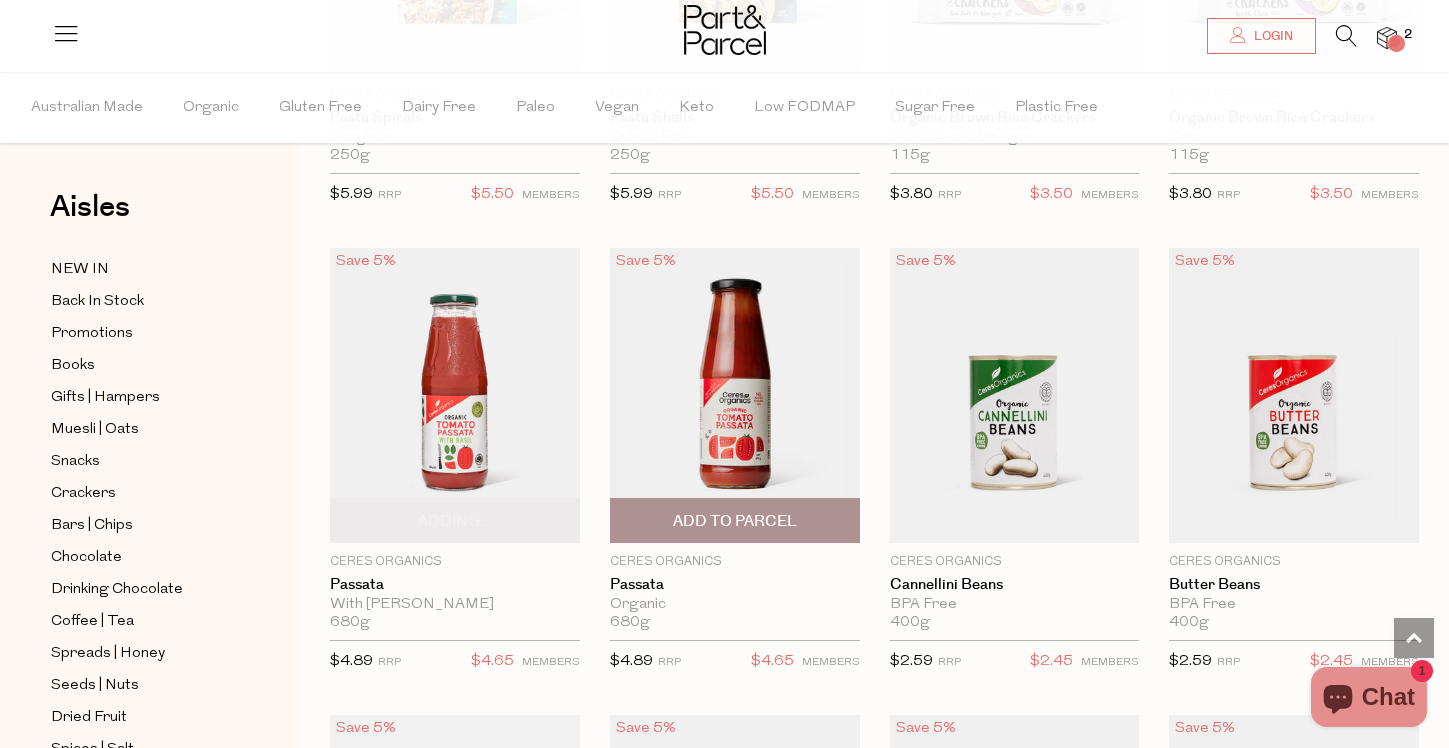 click on "Add To Parcel" at bounding box center [735, 521] 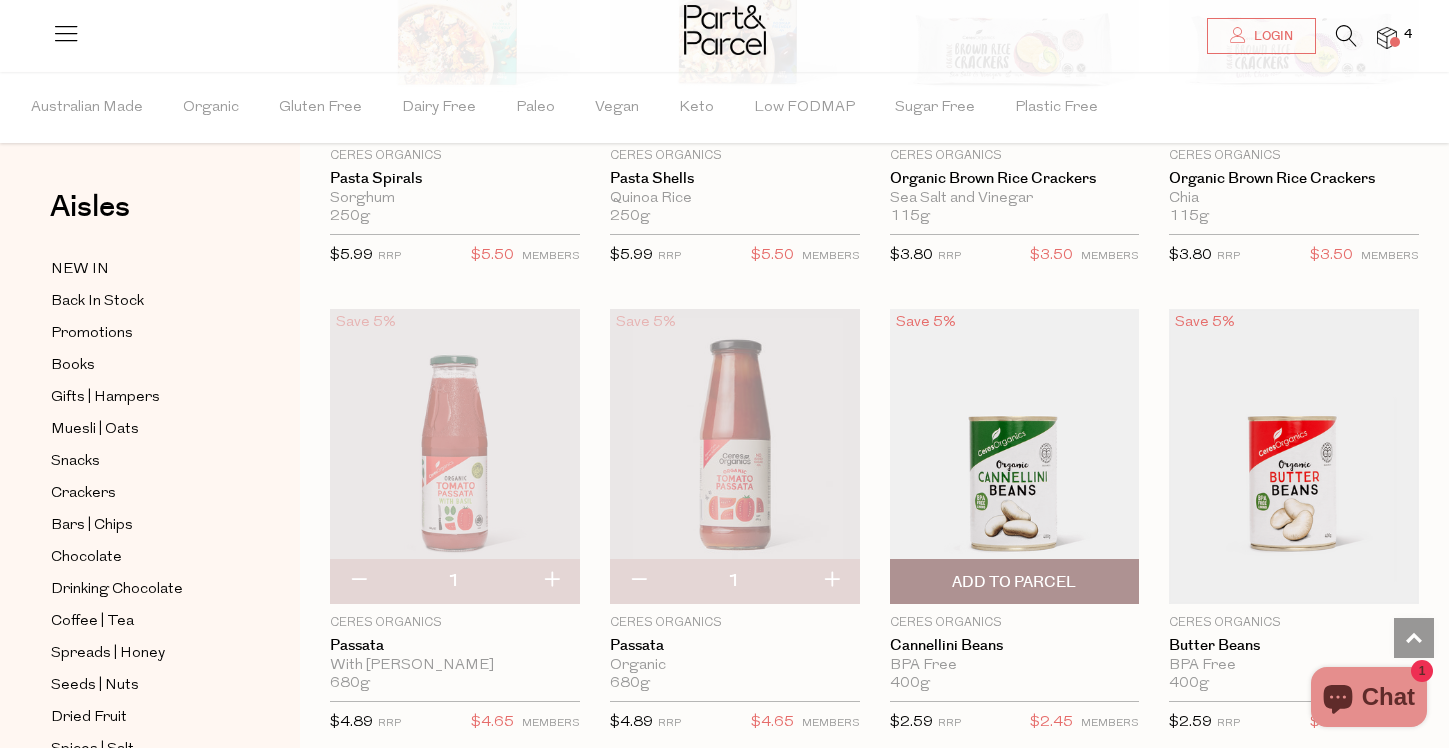 scroll, scrollTop: 4541, scrollLeft: 0, axis: vertical 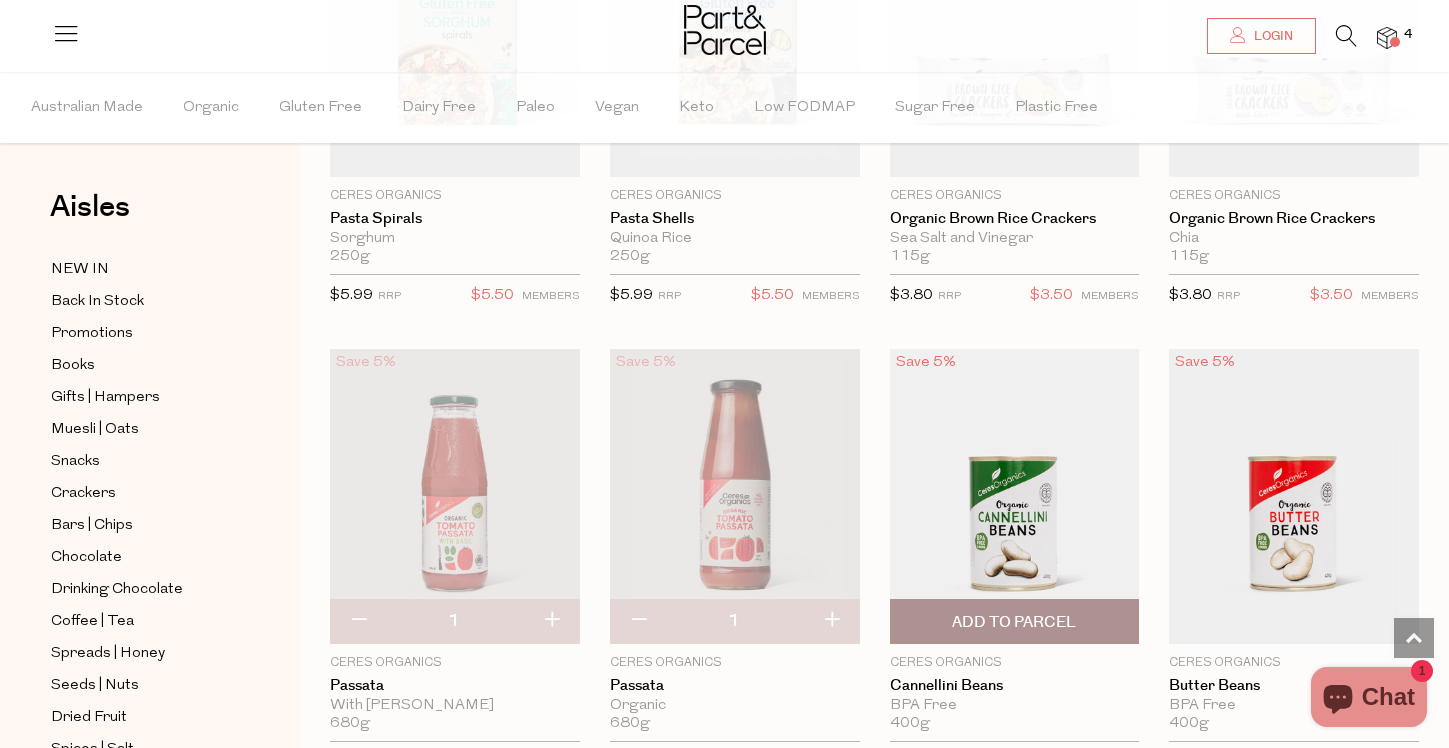 click at bounding box center (1015, 496) 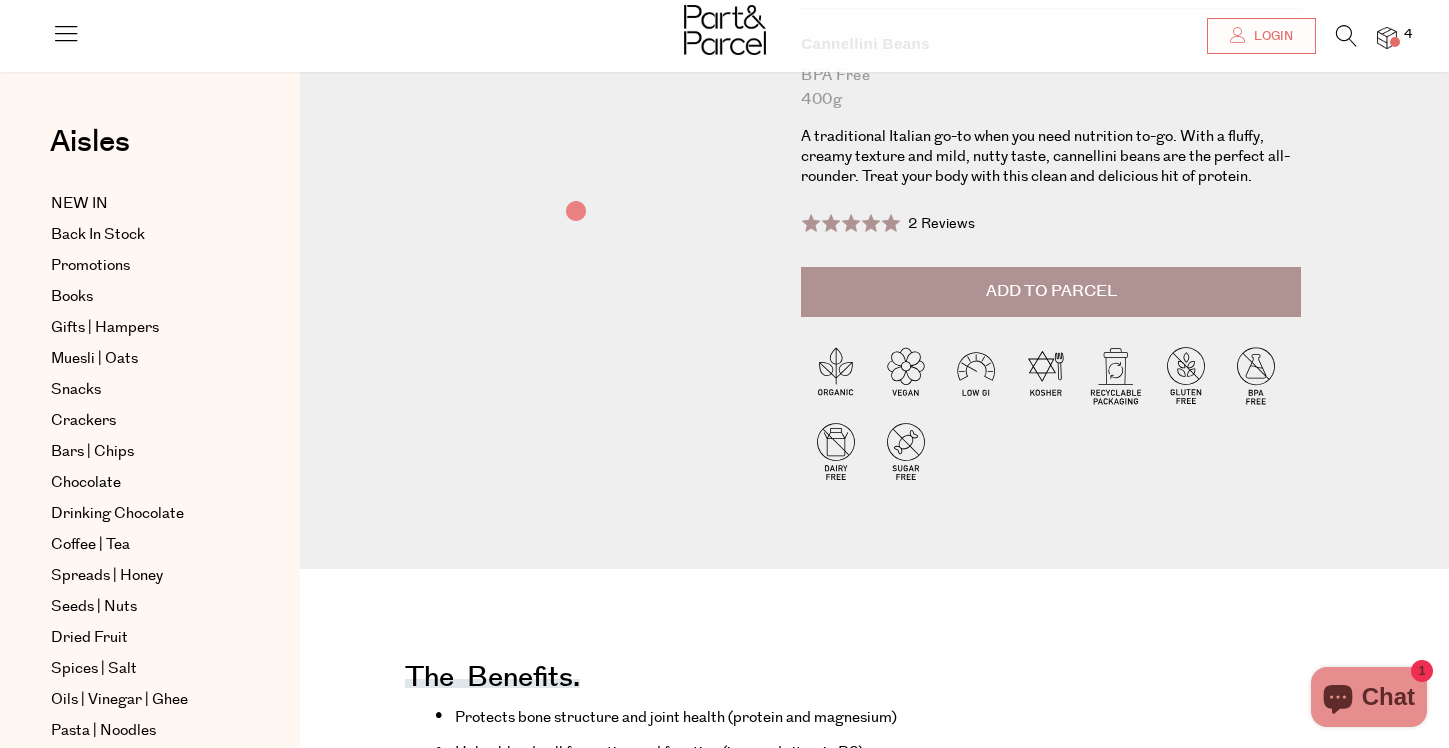 scroll, scrollTop: 0, scrollLeft: 0, axis: both 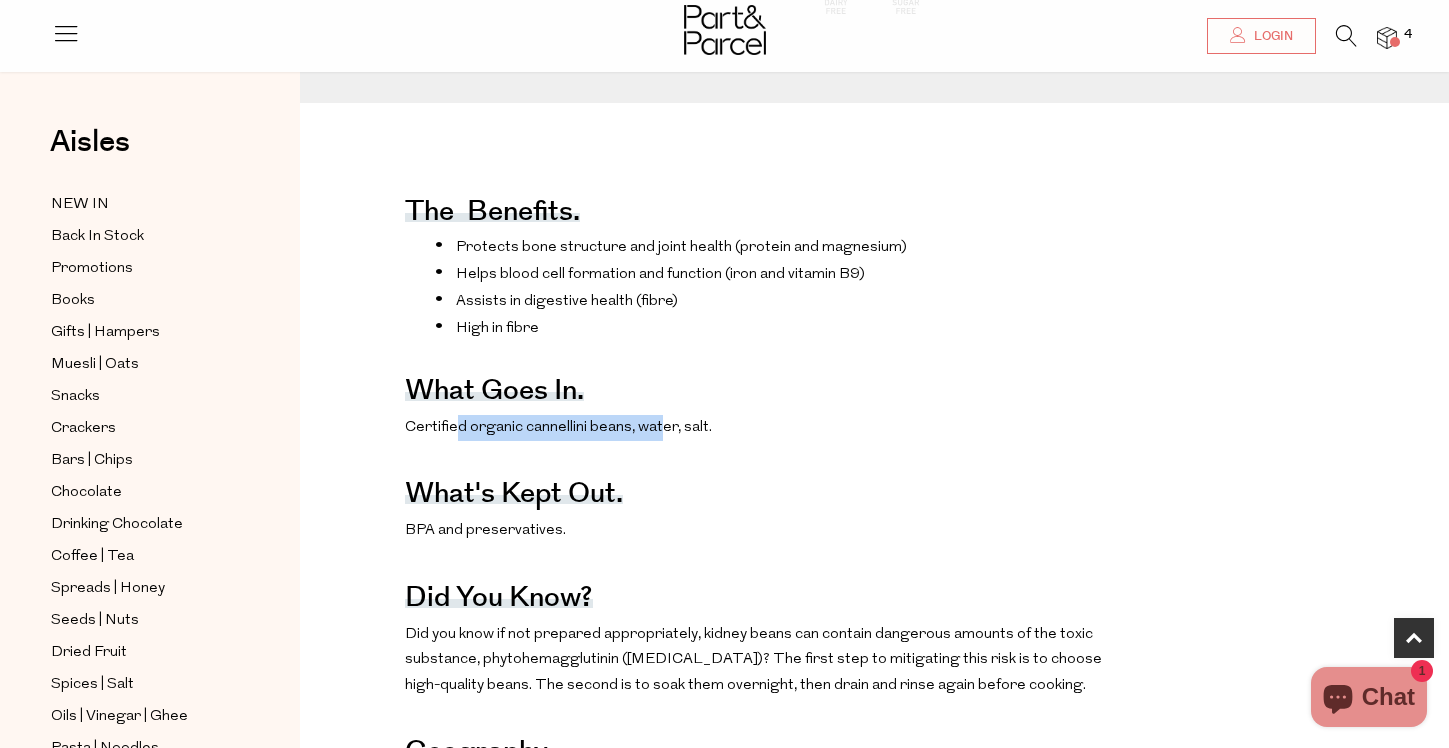 drag, startPoint x: 456, startPoint y: 429, endPoint x: 665, endPoint y: 428, distance: 209.0024 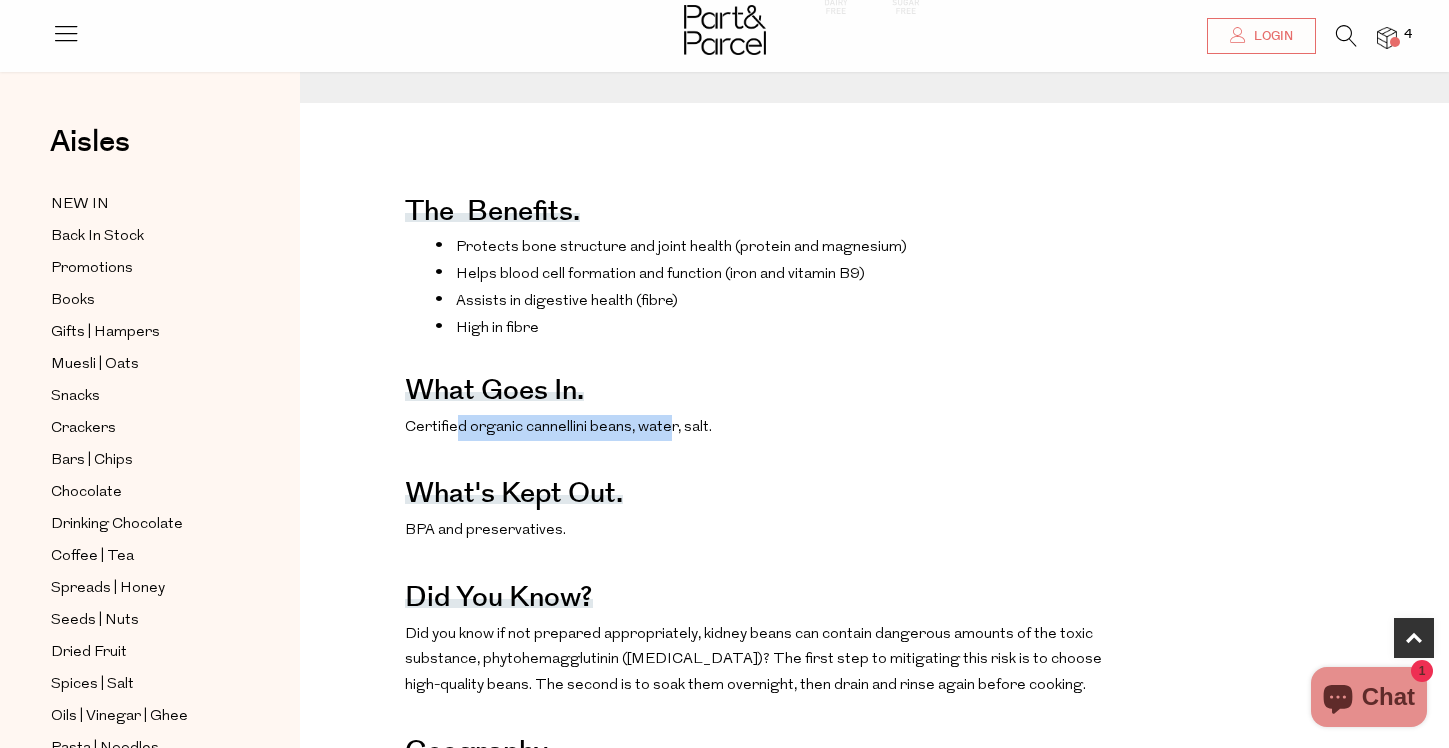 click on "Certified organic cannellini beans, water, salt." at bounding box center [558, 427] 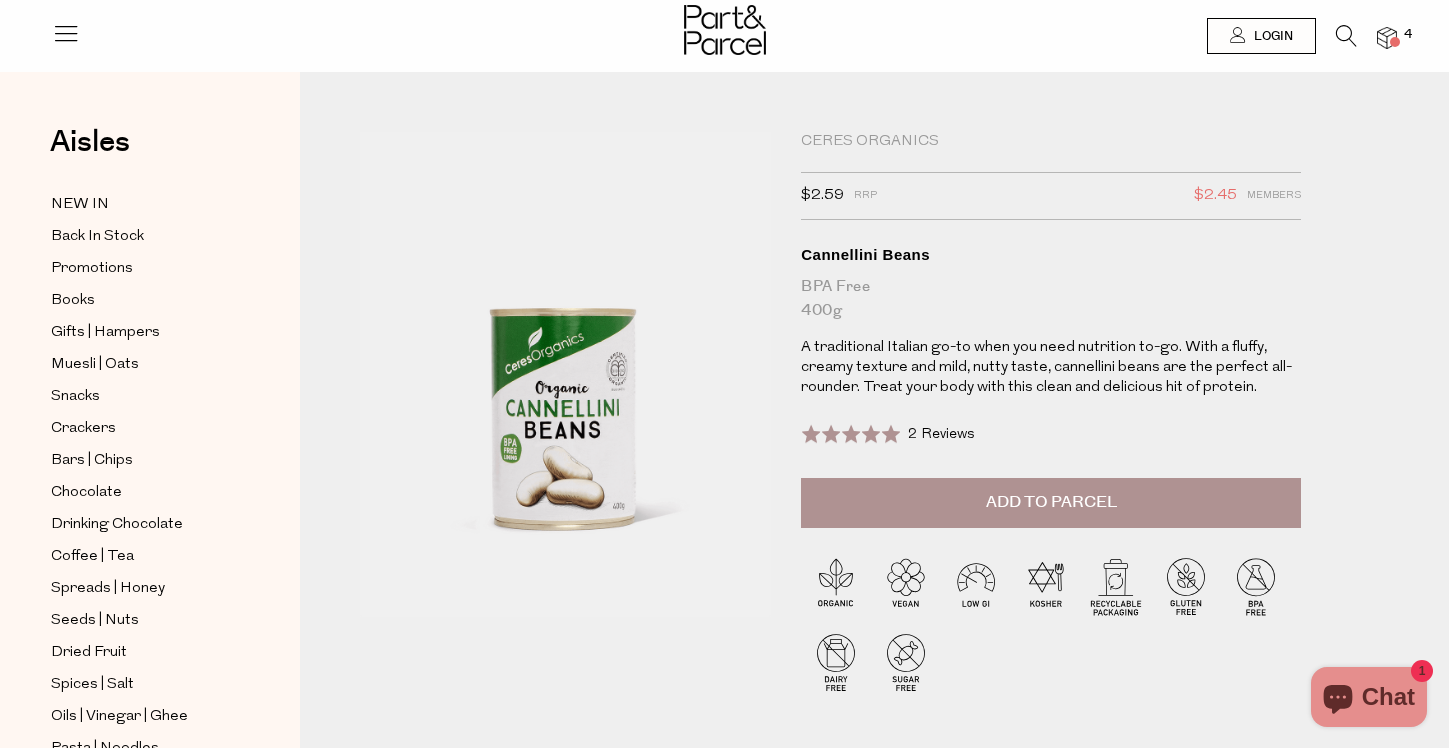 scroll, scrollTop: 0, scrollLeft: 0, axis: both 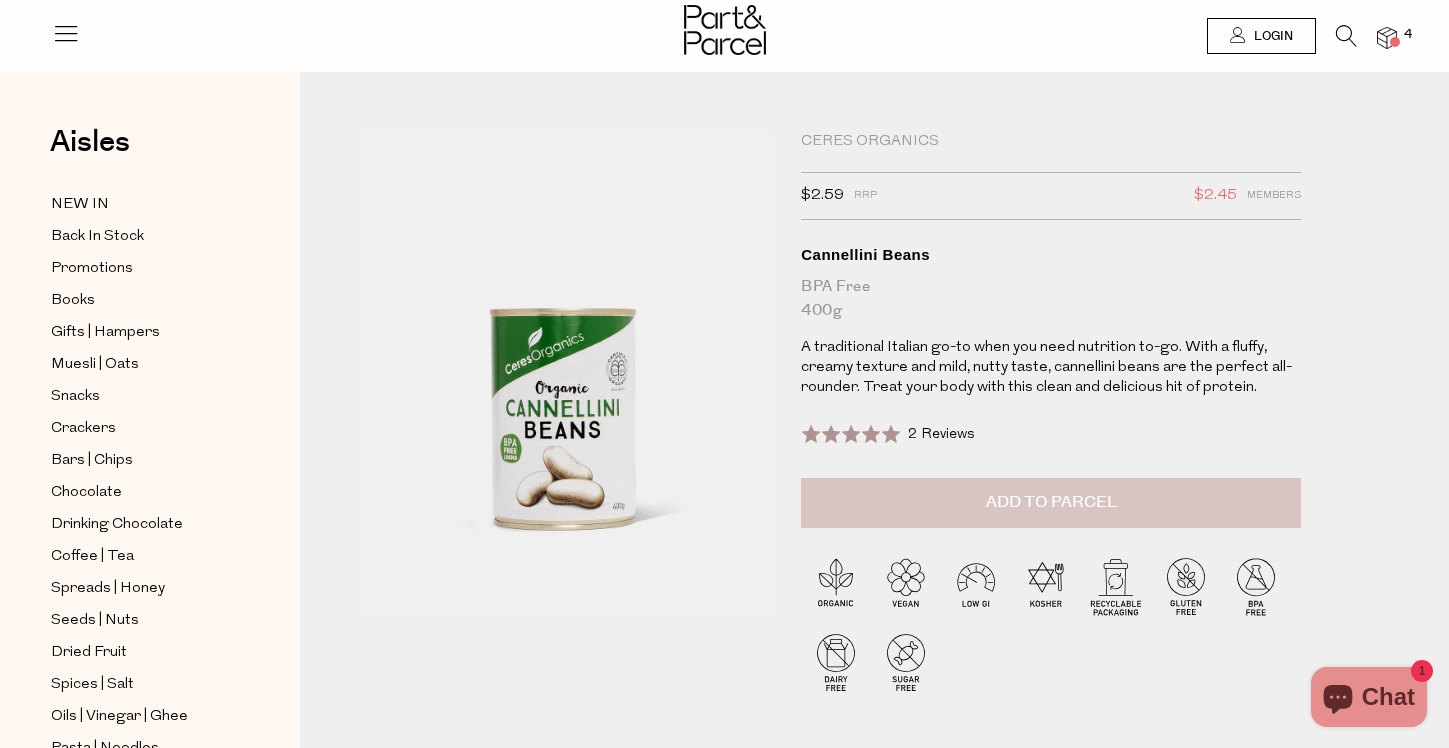 click on "Add to Parcel" at bounding box center (1051, 503) 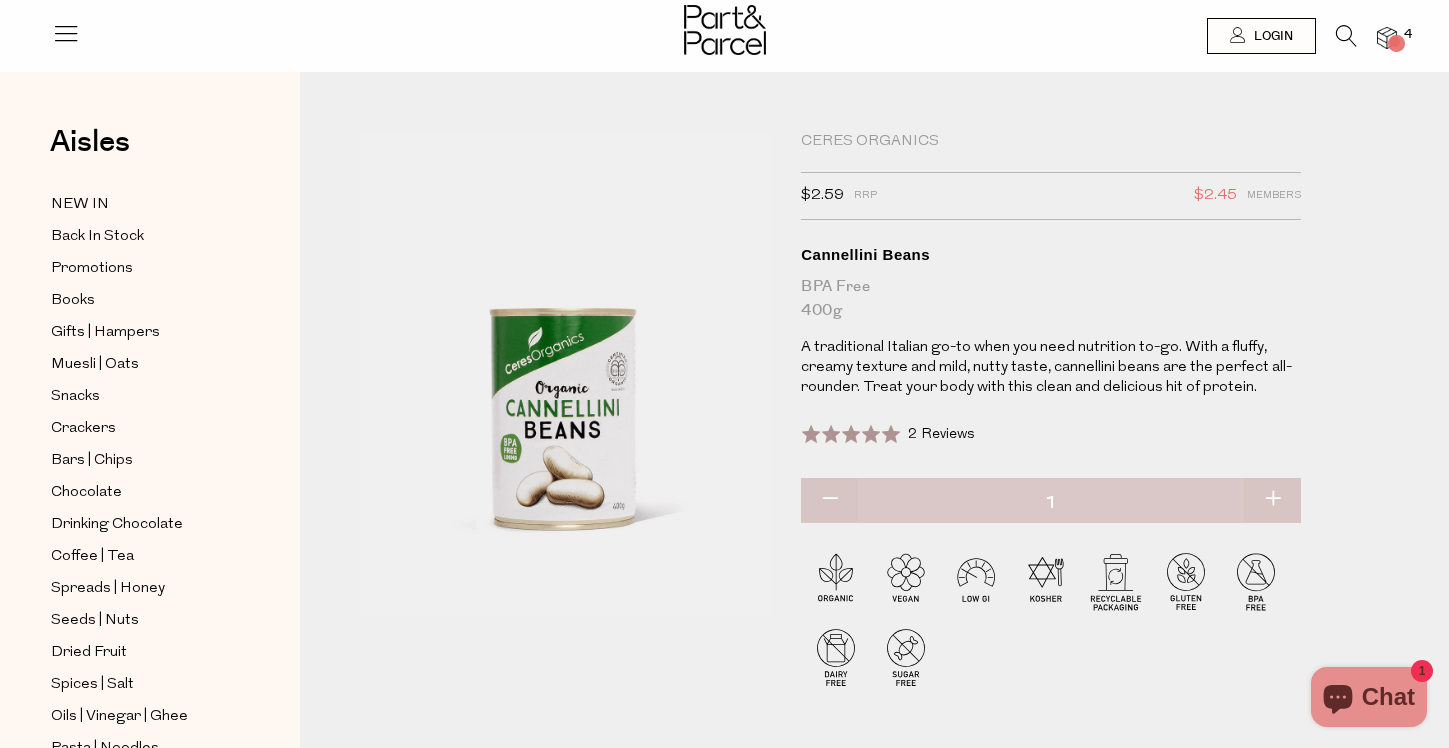 click at bounding box center (1272, 500) 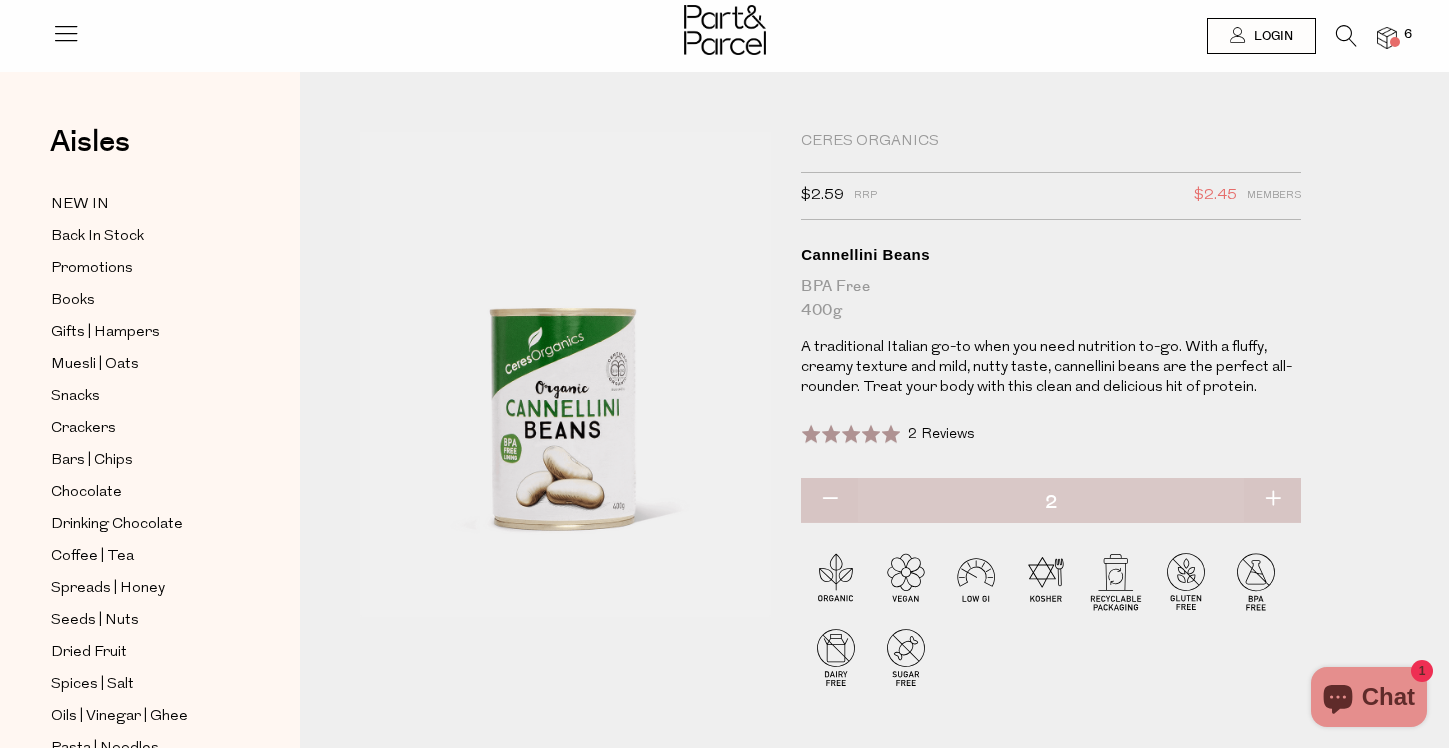 click at bounding box center [1272, 500] 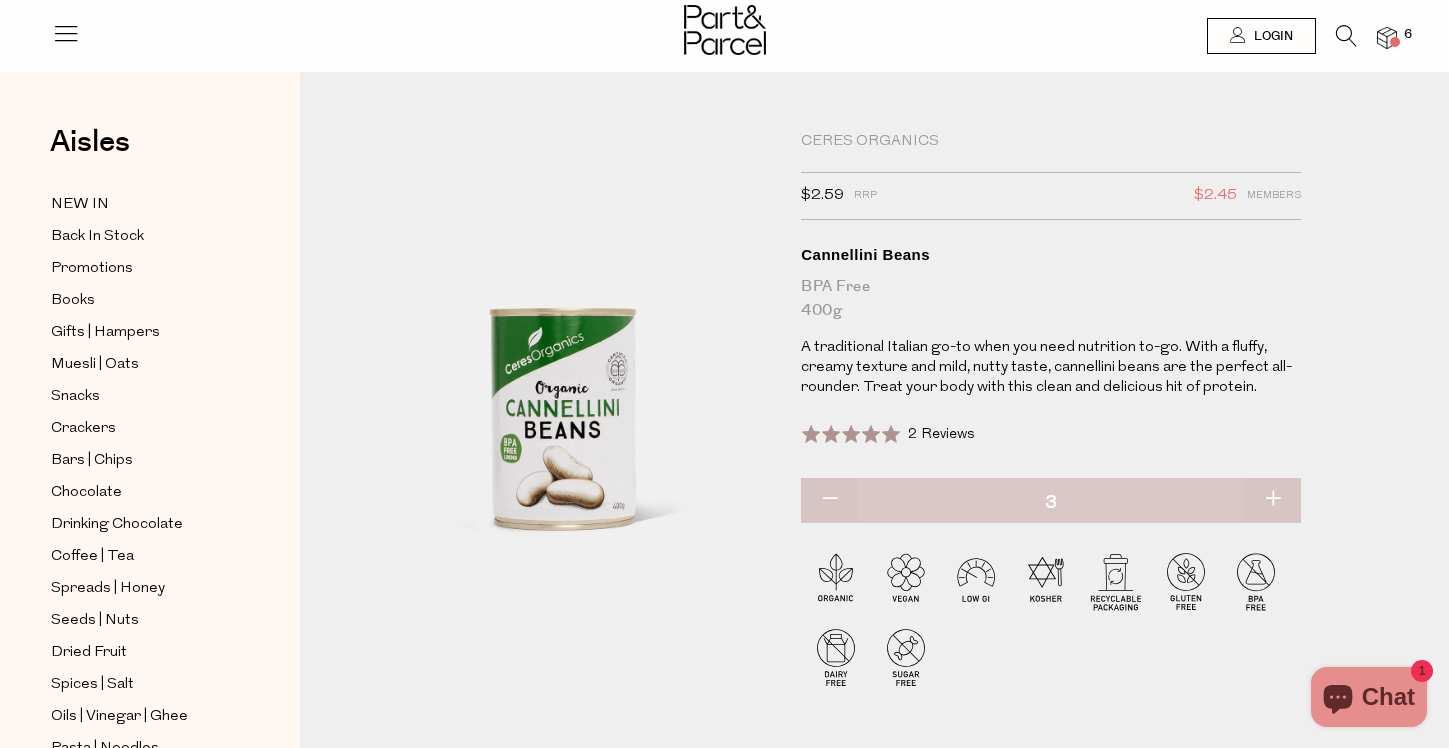 type on "3" 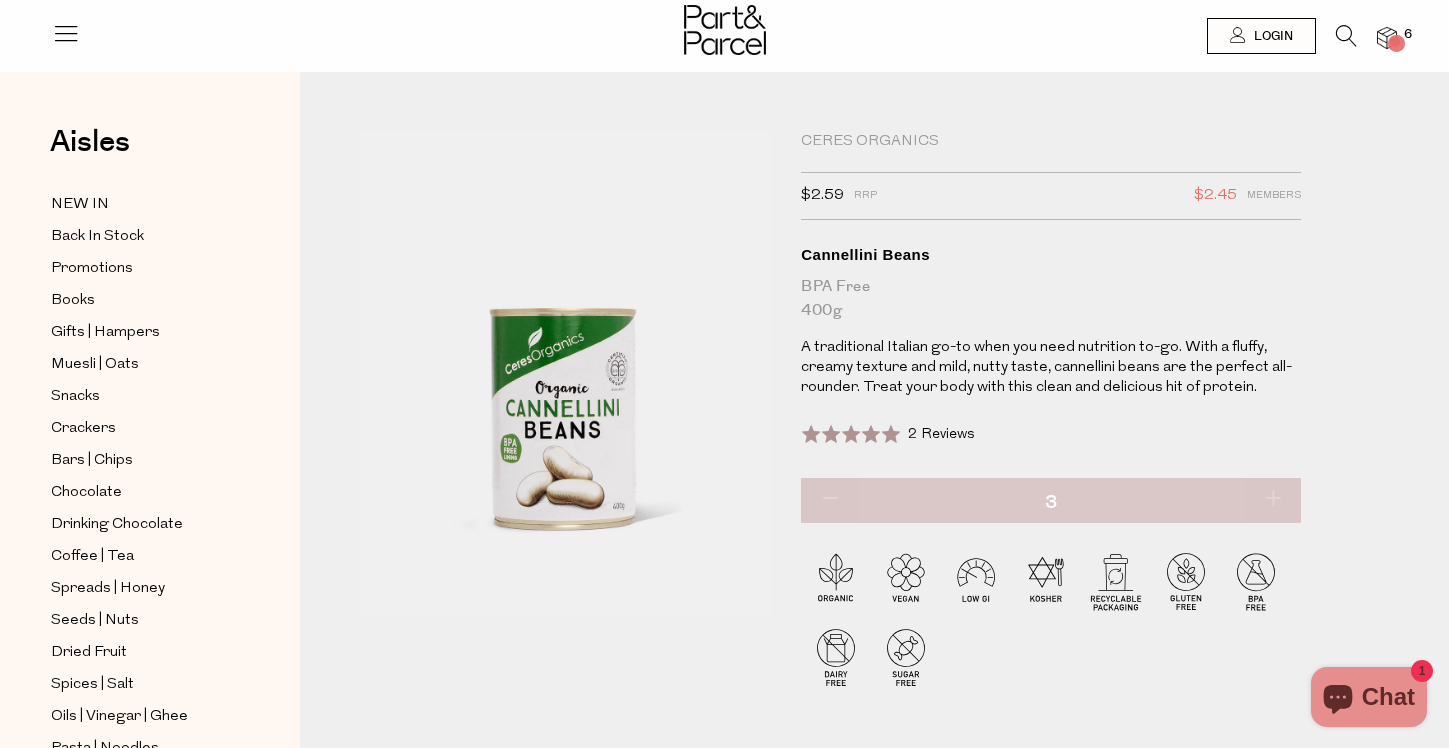 click at bounding box center [724, 32] 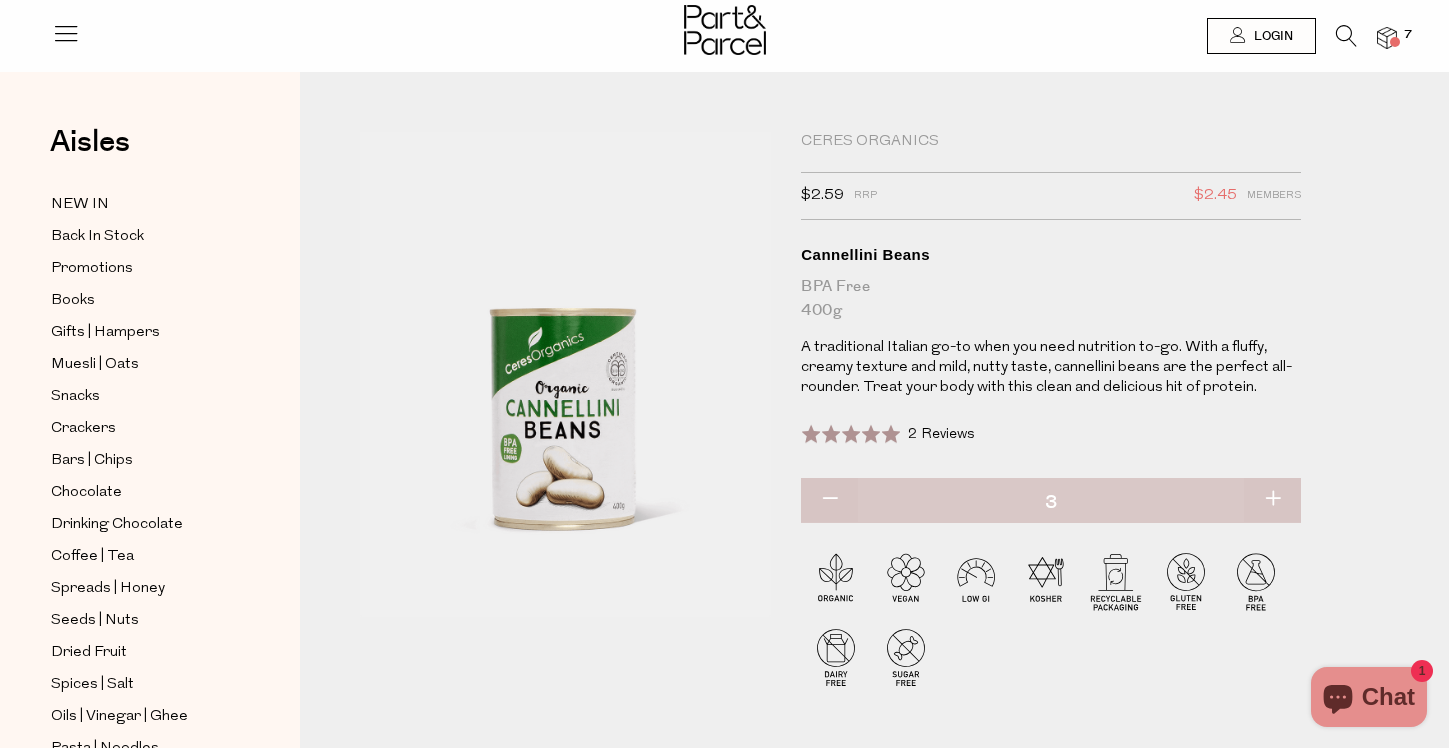 click at bounding box center (724, 32) 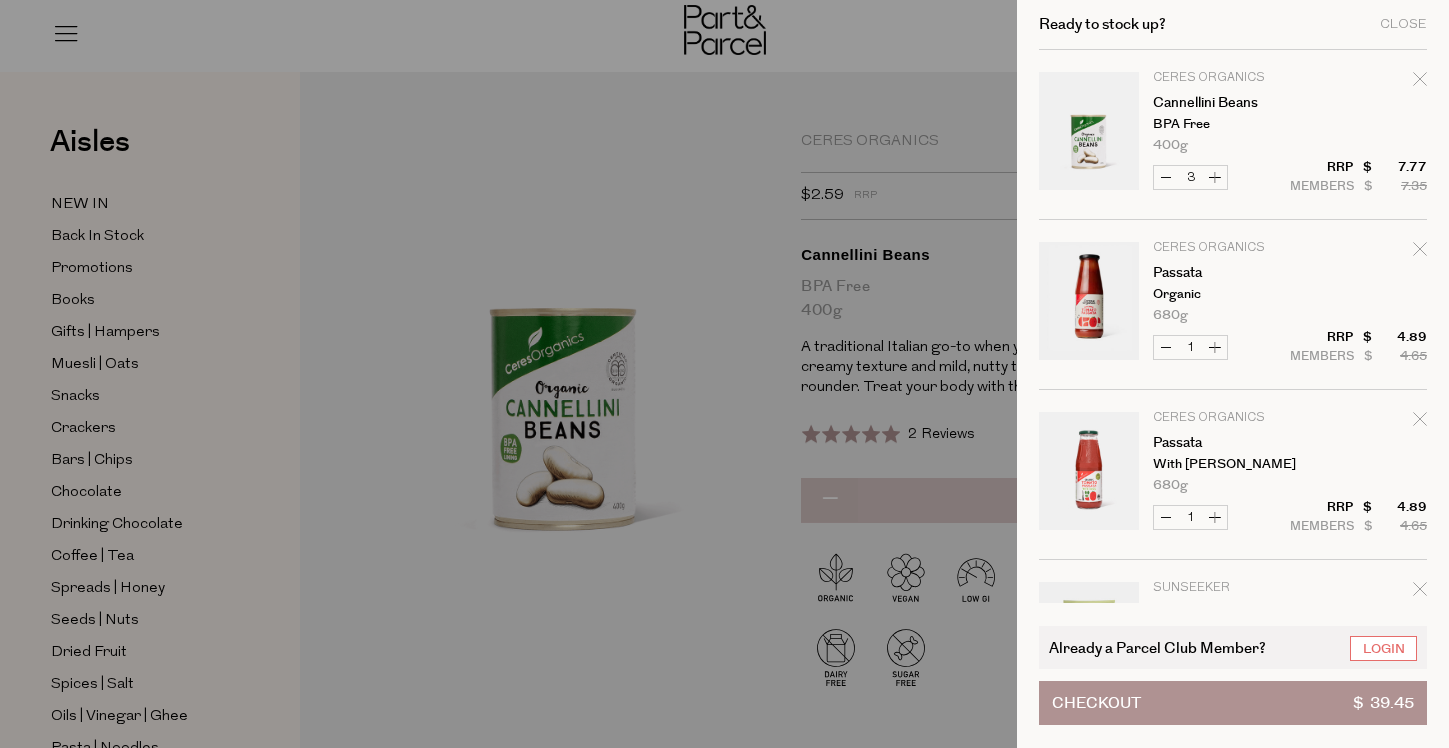 scroll, scrollTop: 0, scrollLeft: 1, axis: horizontal 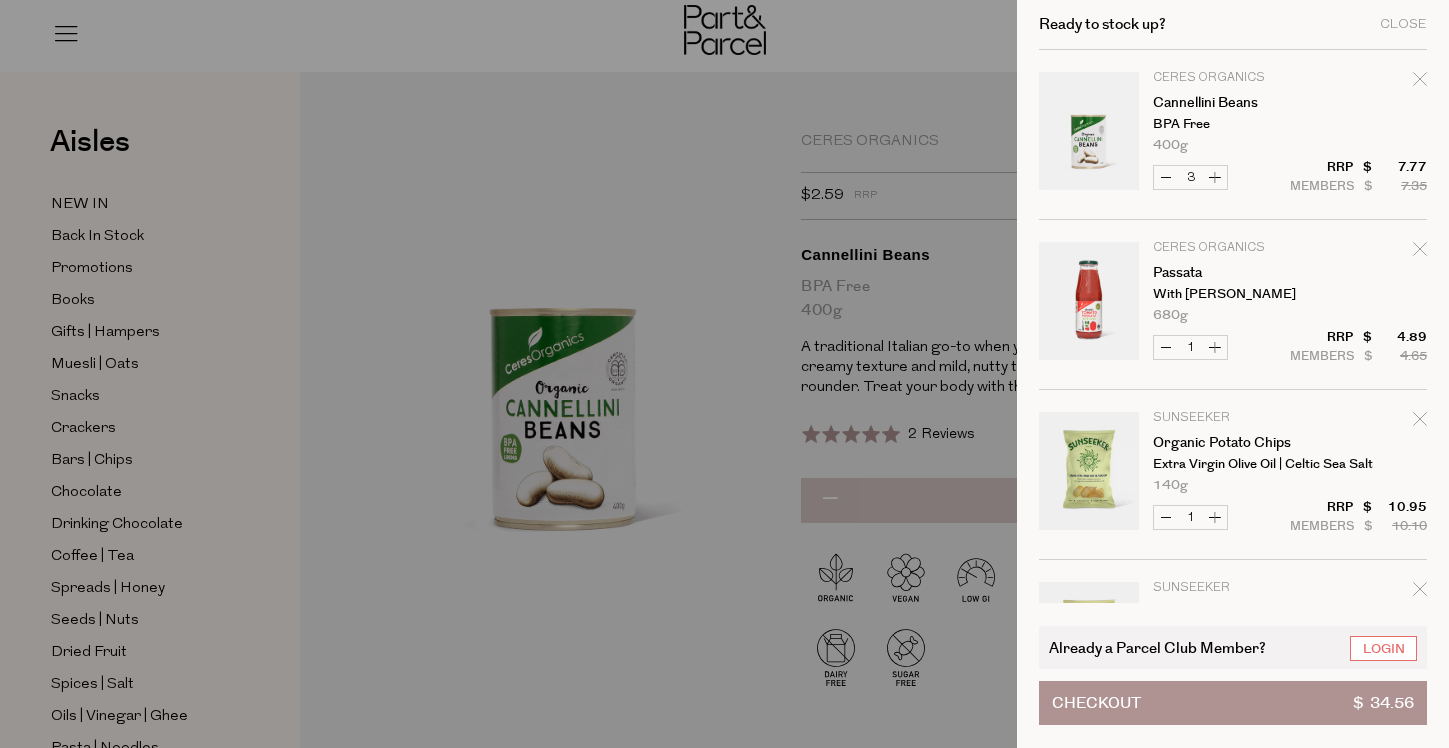 click 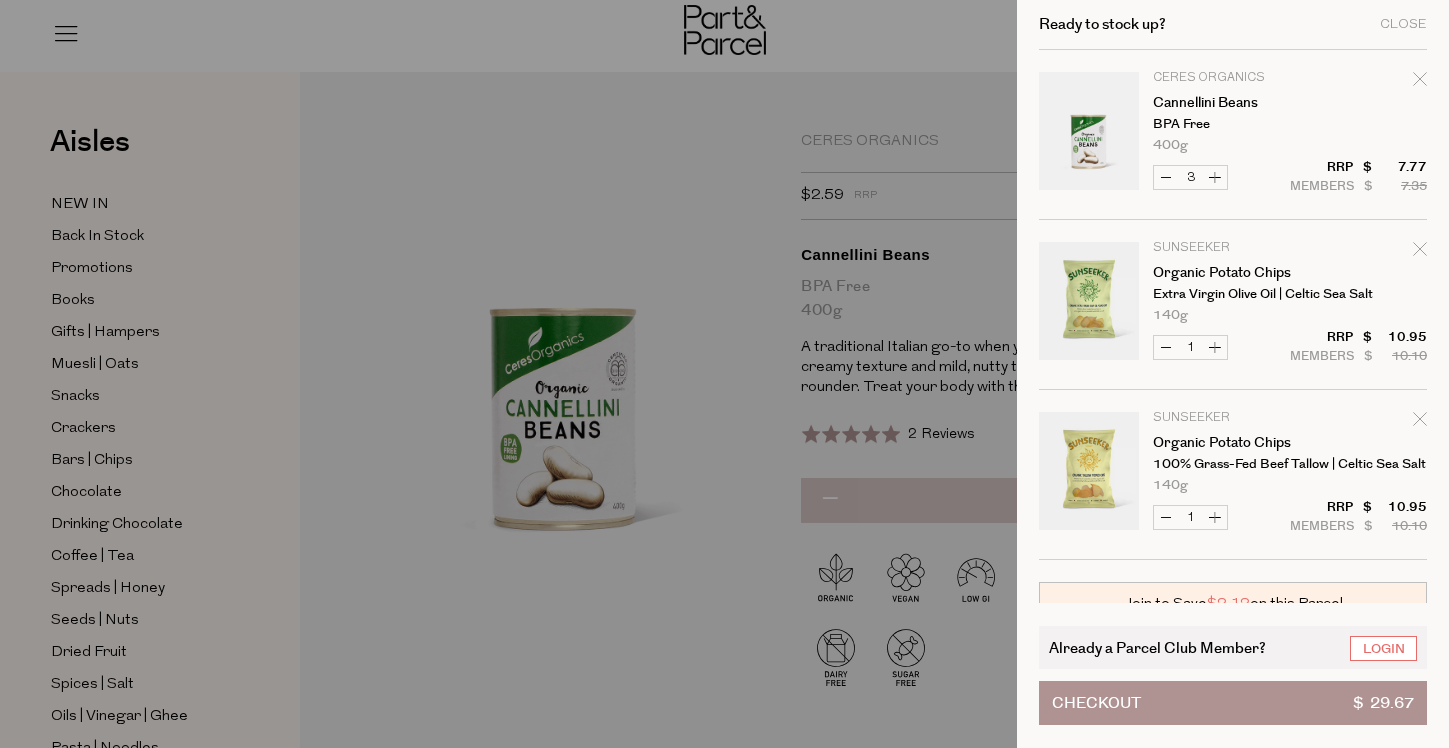 click 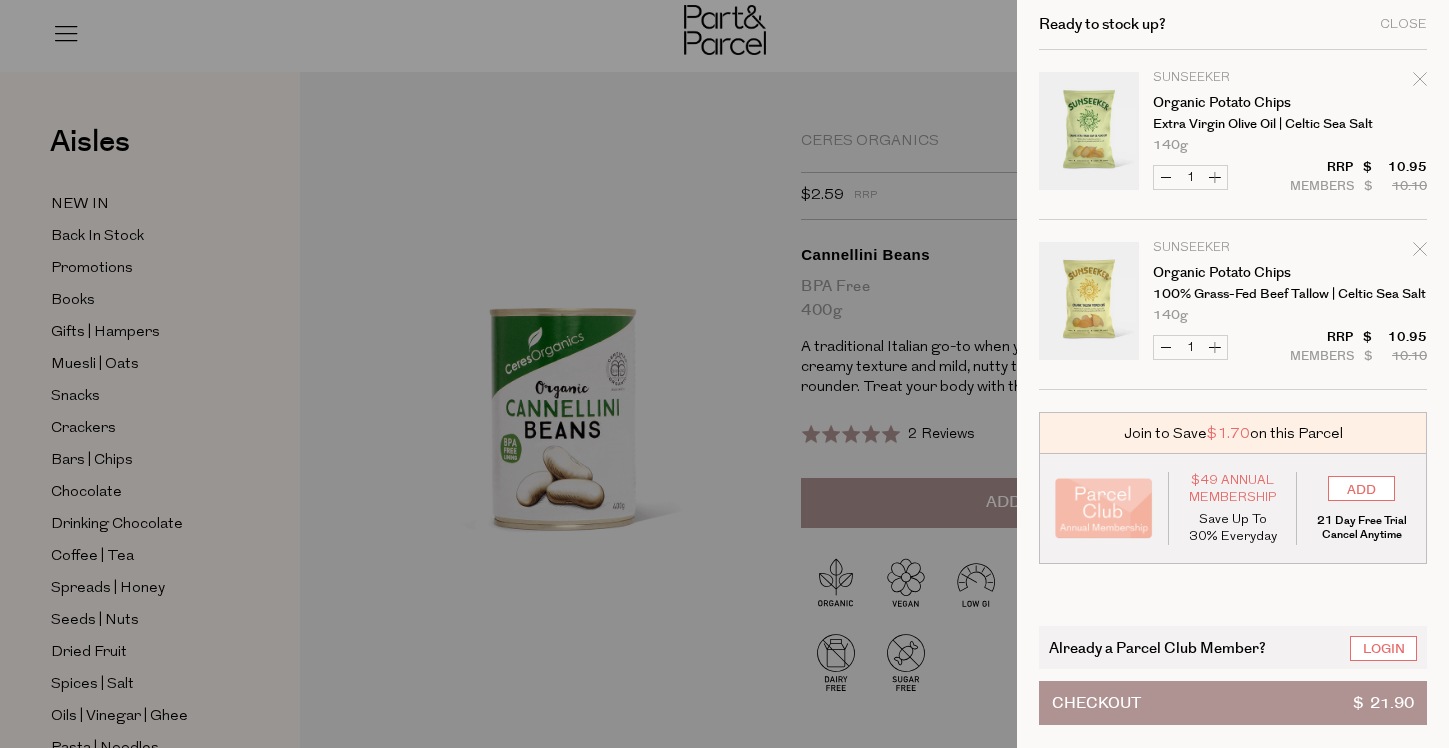 click at bounding box center [724, 374] 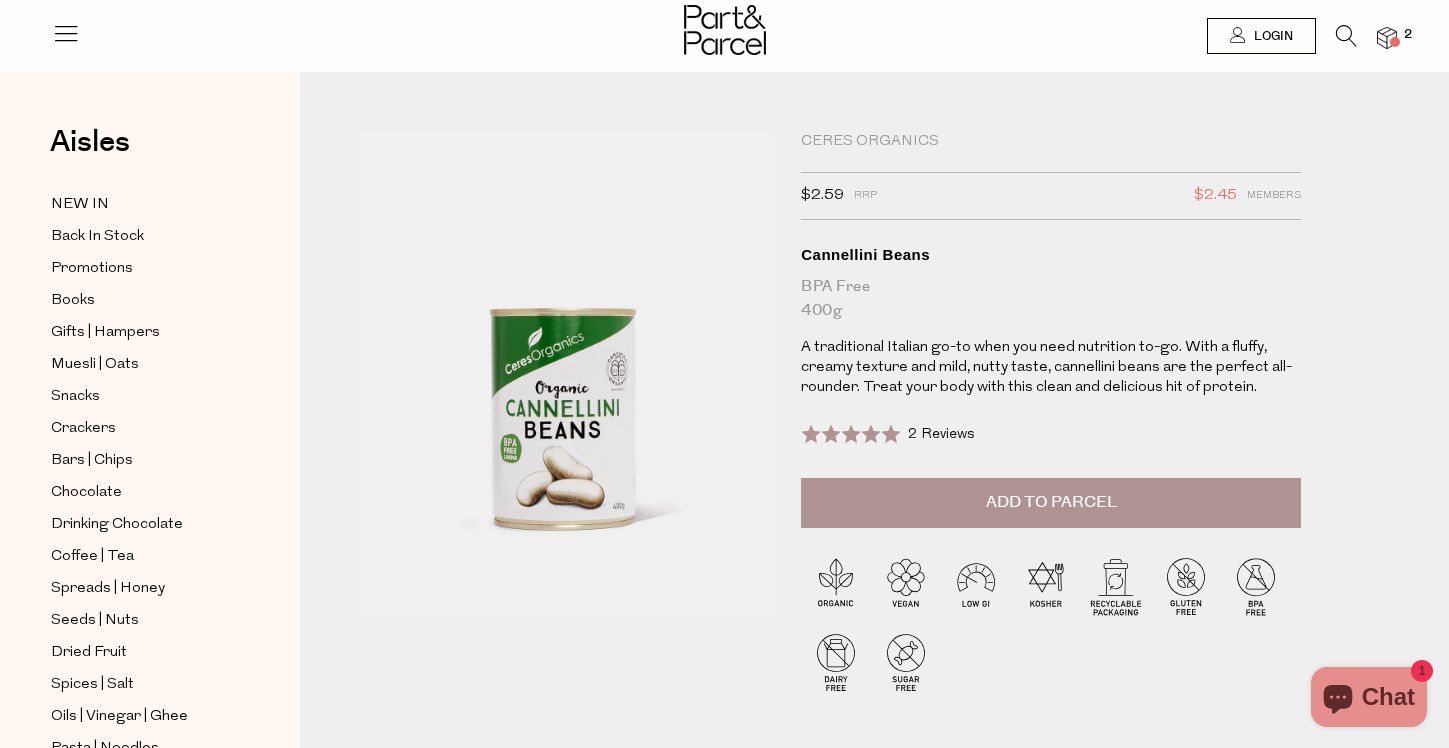 click at bounding box center (707, 475) 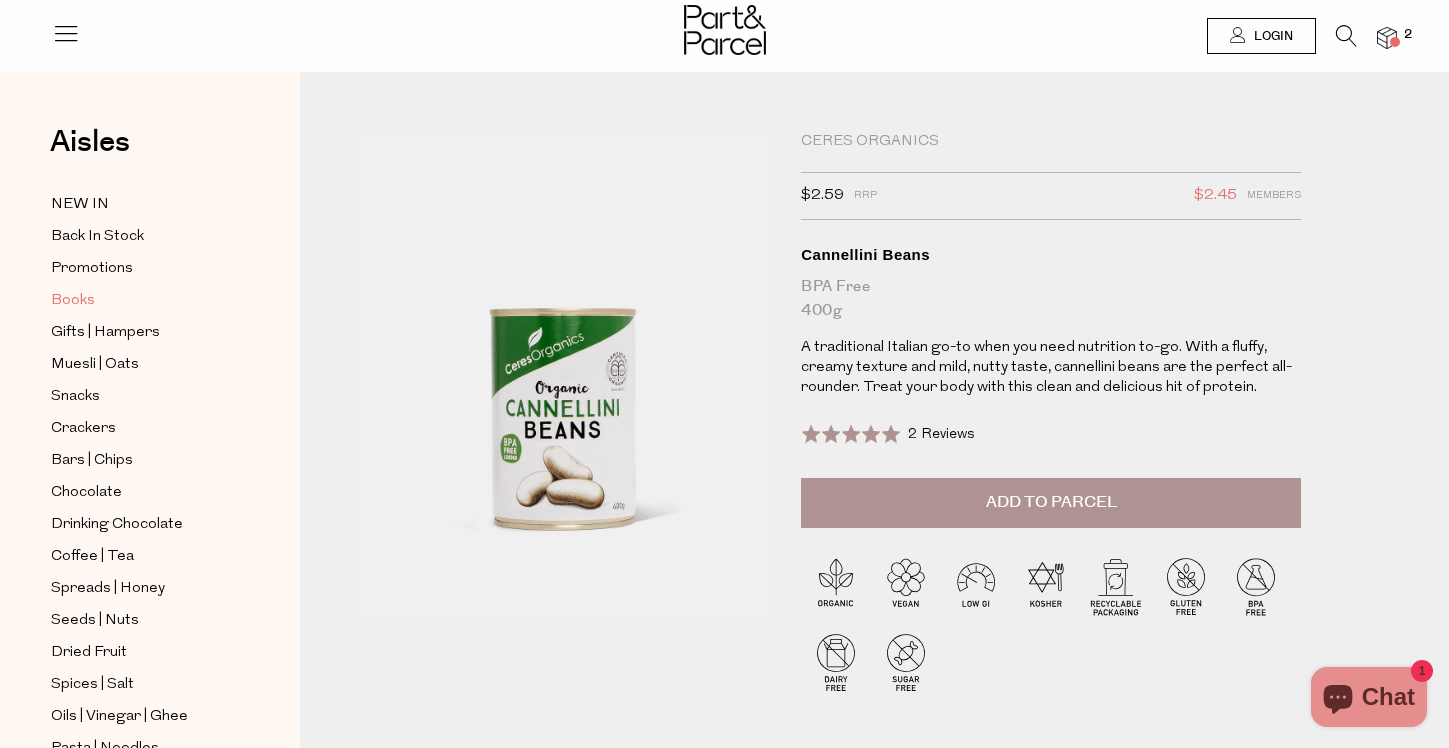 click on "Books" at bounding box center [73, 301] 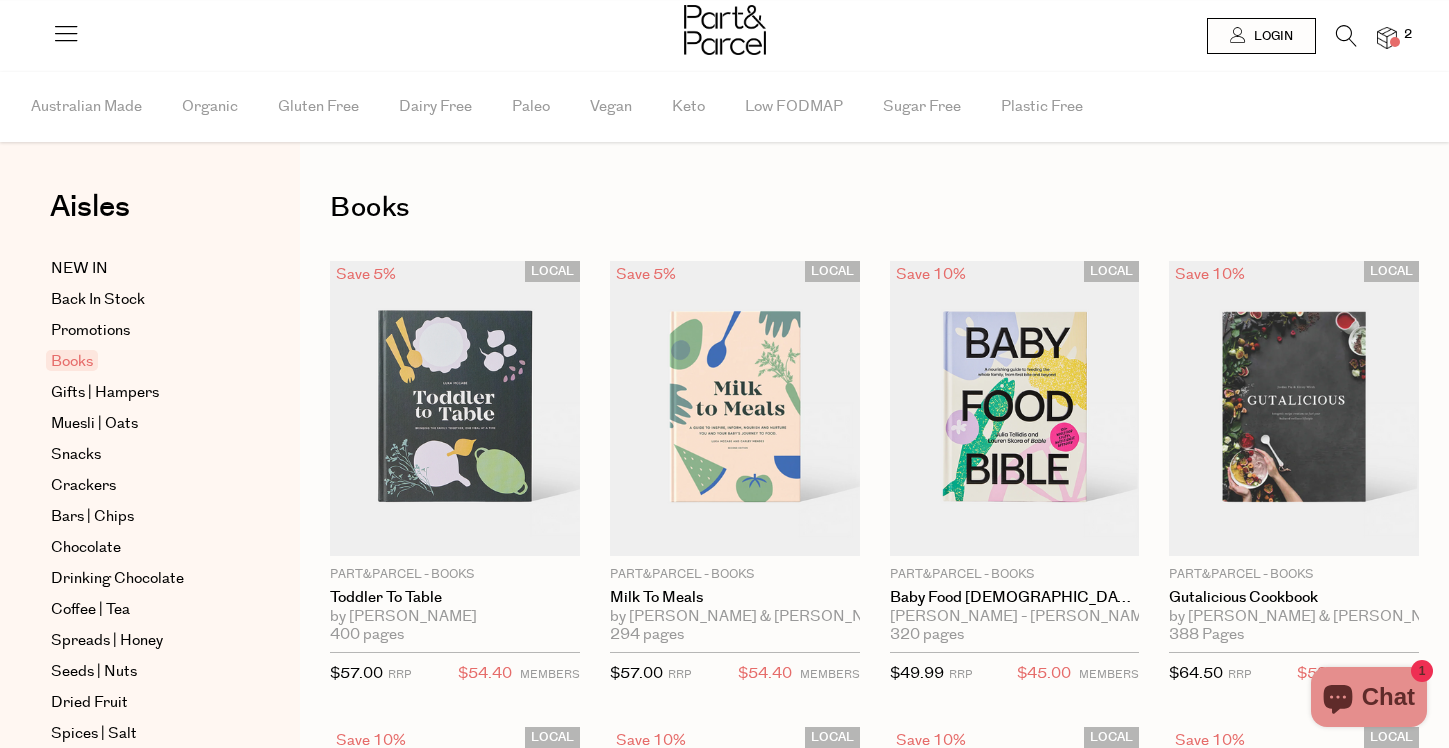 scroll, scrollTop: 0, scrollLeft: 0, axis: both 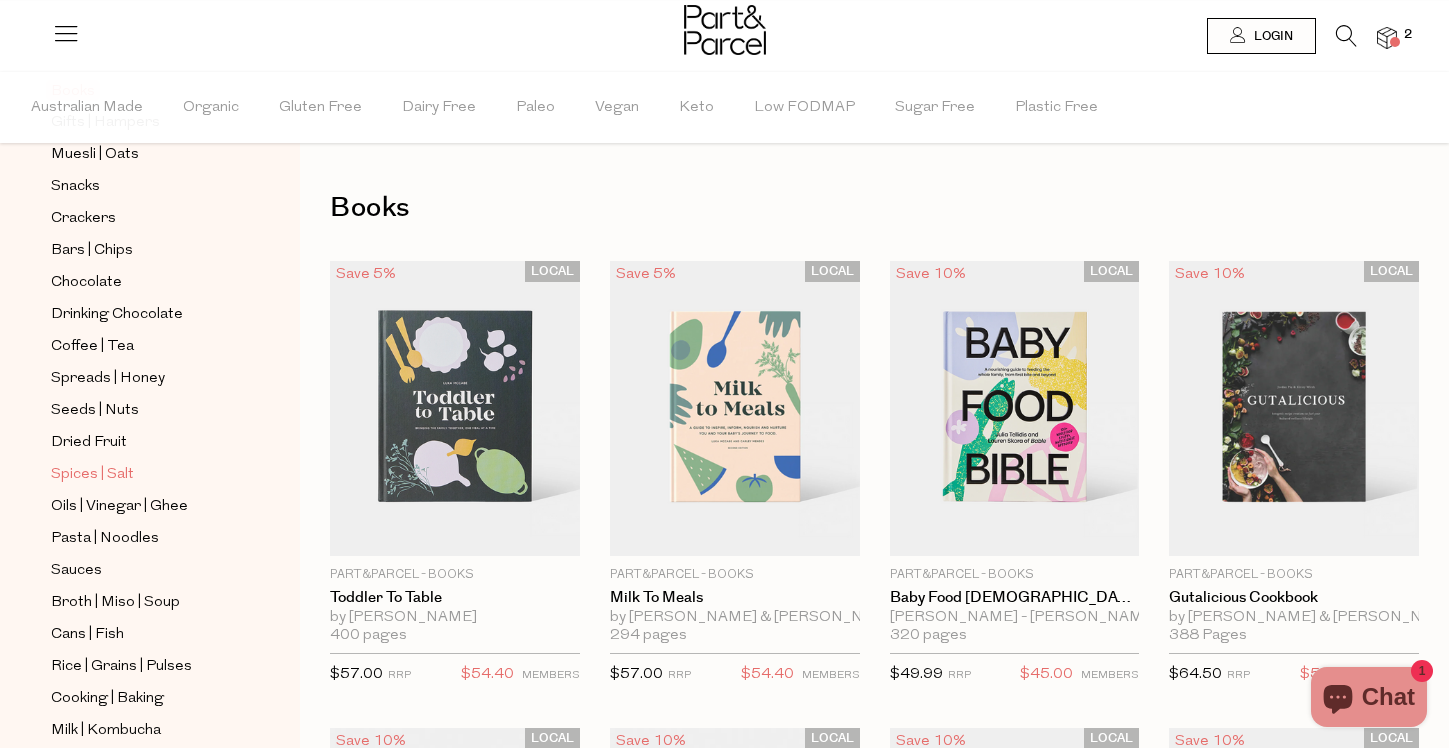 click on "Spices | Salt" at bounding box center [92, 475] 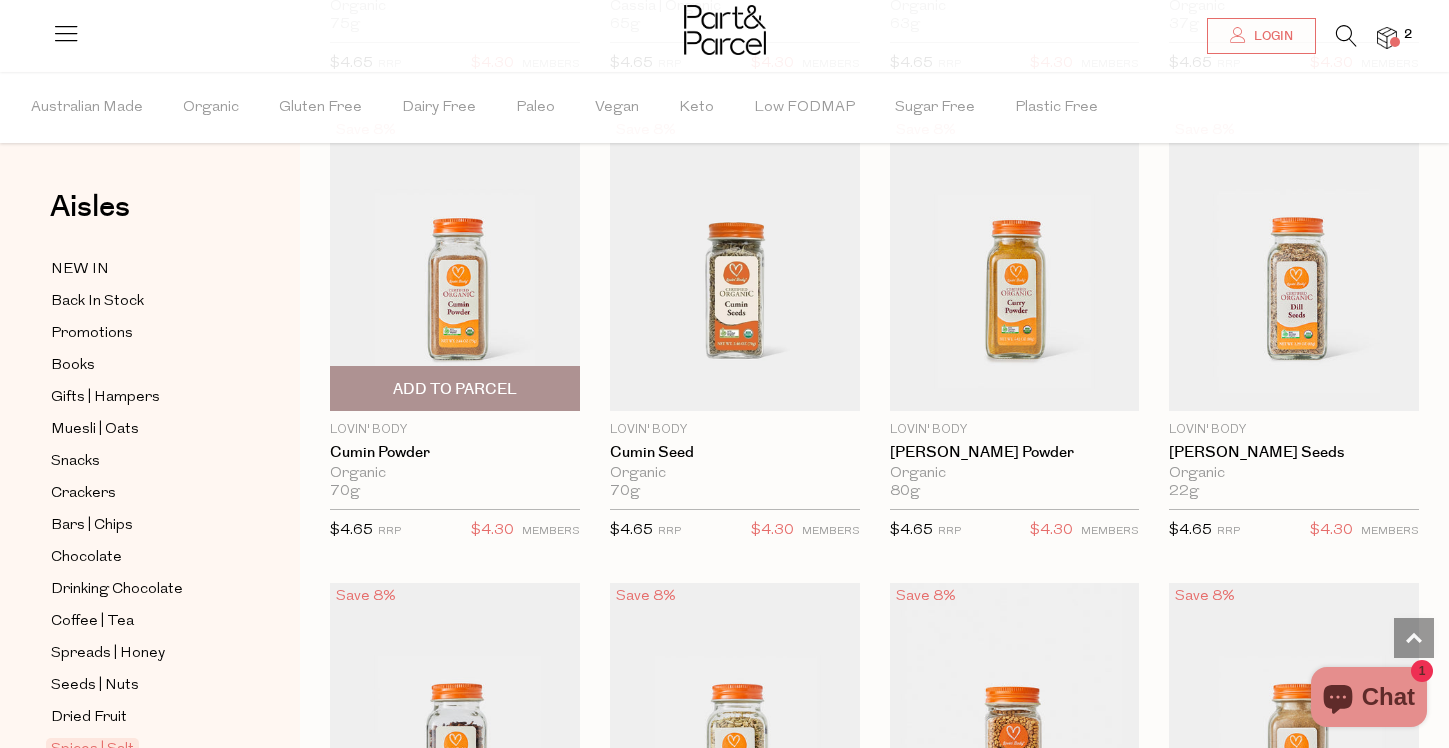 scroll, scrollTop: 4371, scrollLeft: 0, axis: vertical 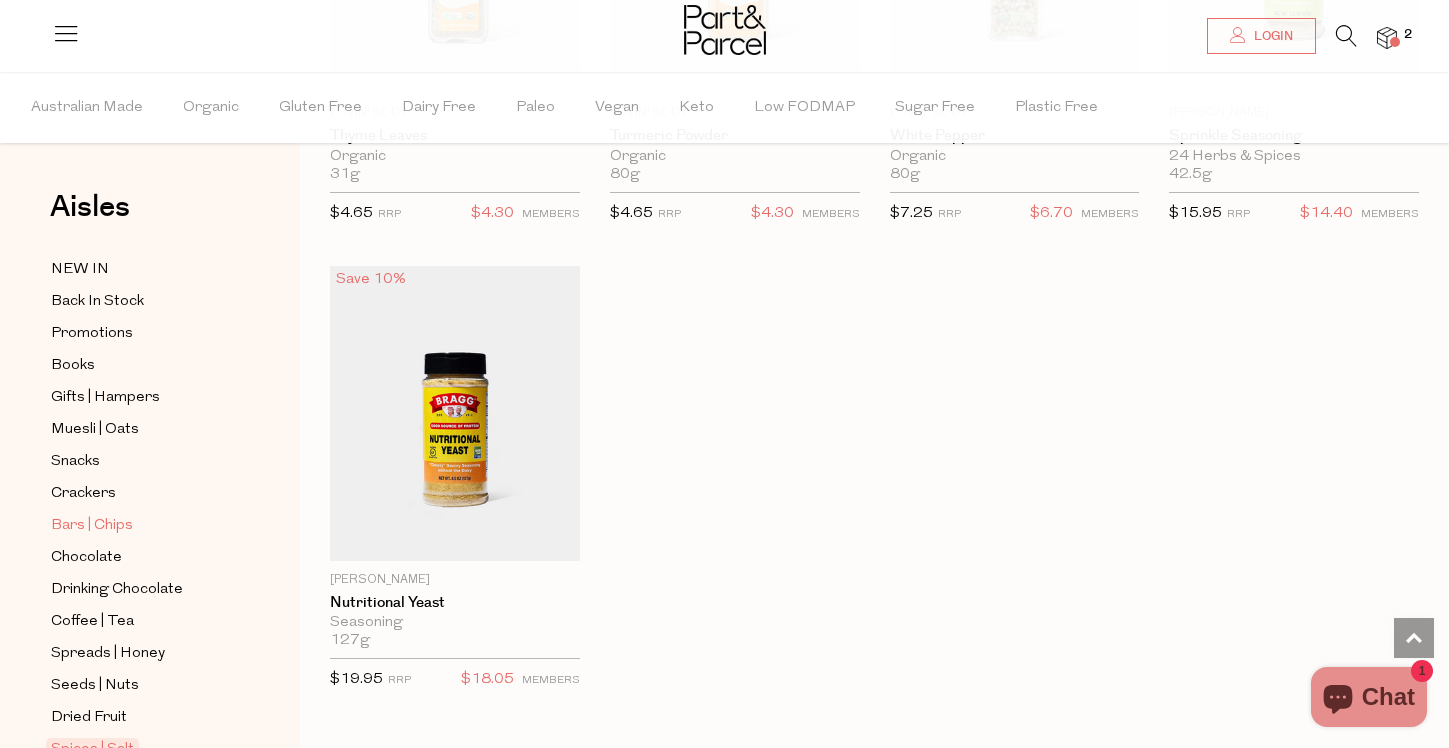 click on "Bars | Chips" at bounding box center [92, 526] 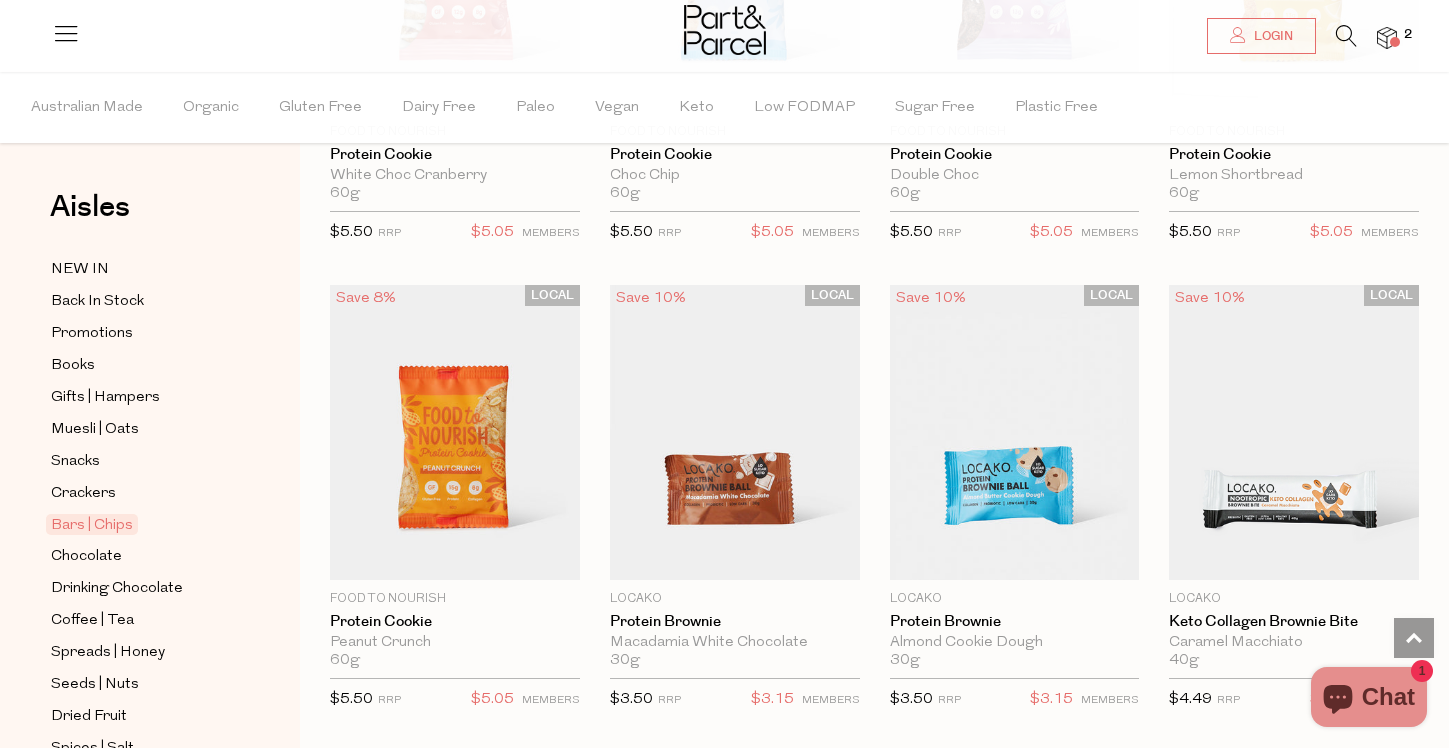 scroll, scrollTop: 5573, scrollLeft: 0, axis: vertical 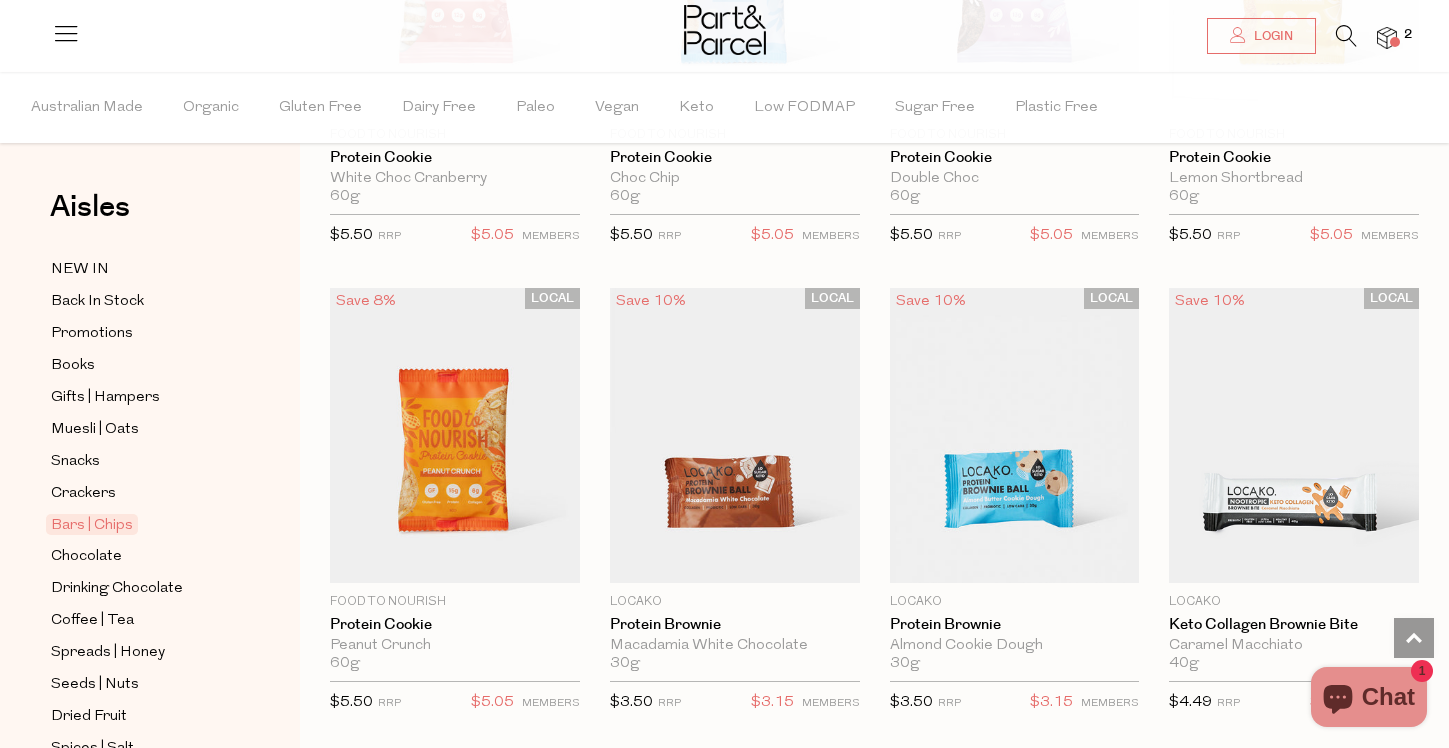 click at bounding box center [724, 32] 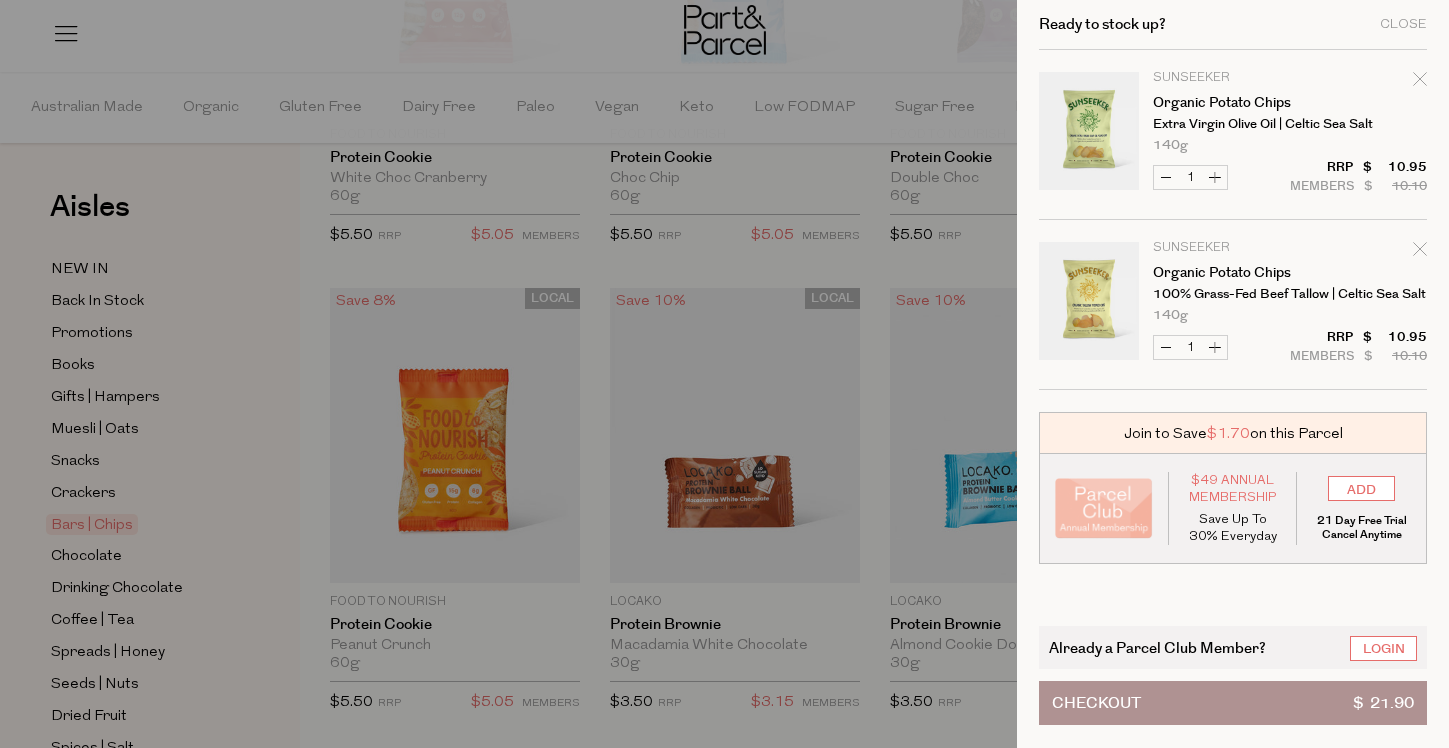 click at bounding box center [724, 374] 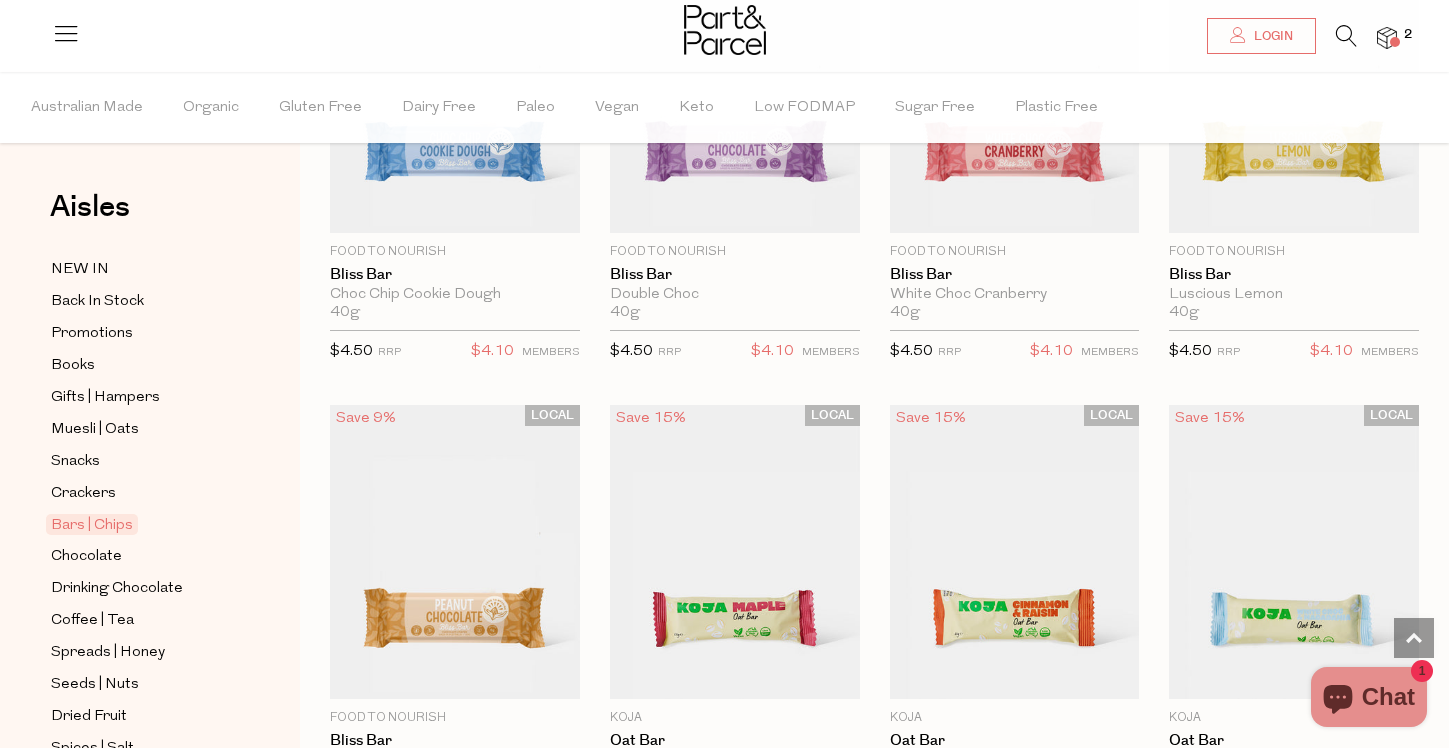 scroll, scrollTop: 0, scrollLeft: 0, axis: both 